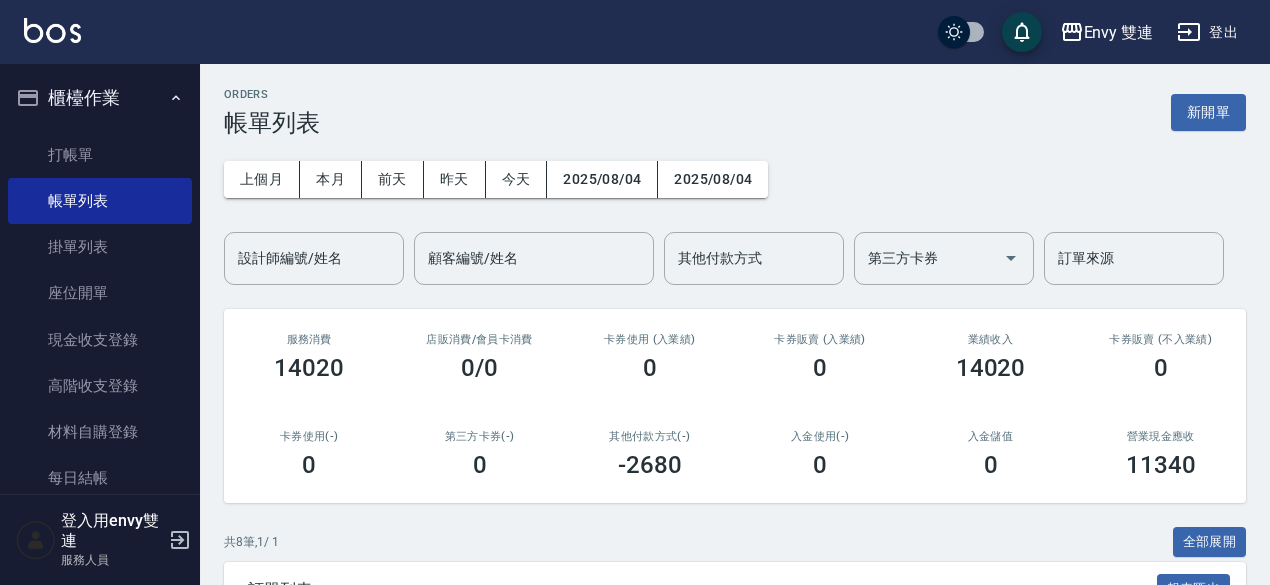 scroll, scrollTop: 0, scrollLeft: 0, axis: both 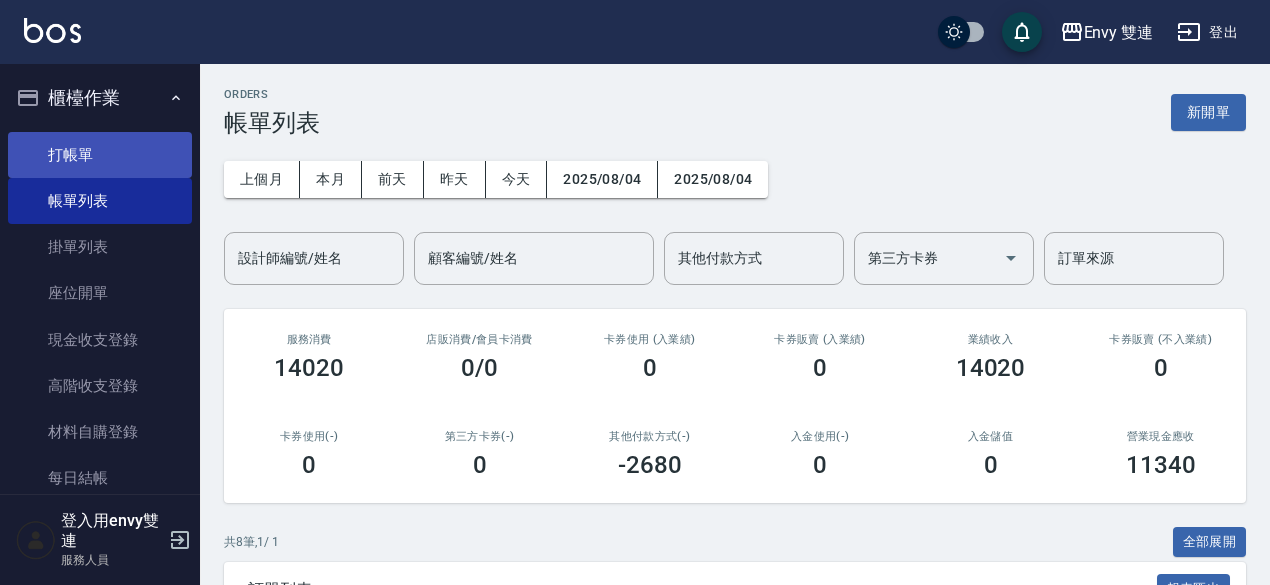 click on "打帳單" at bounding box center [100, 155] 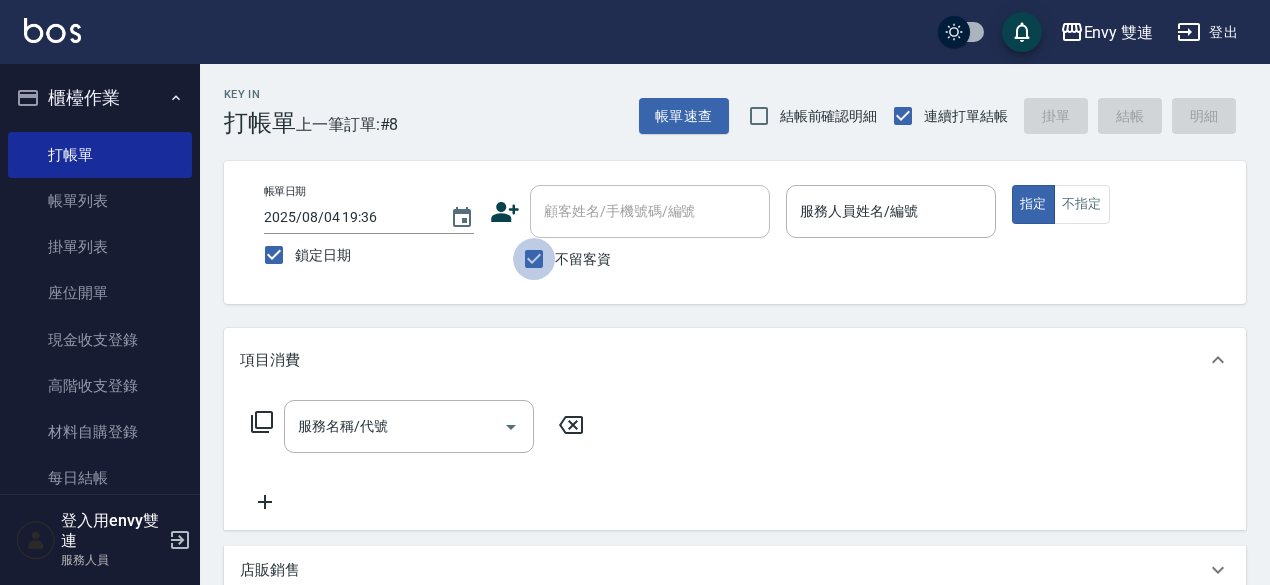 click on "不留客資" at bounding box center (534, 259) 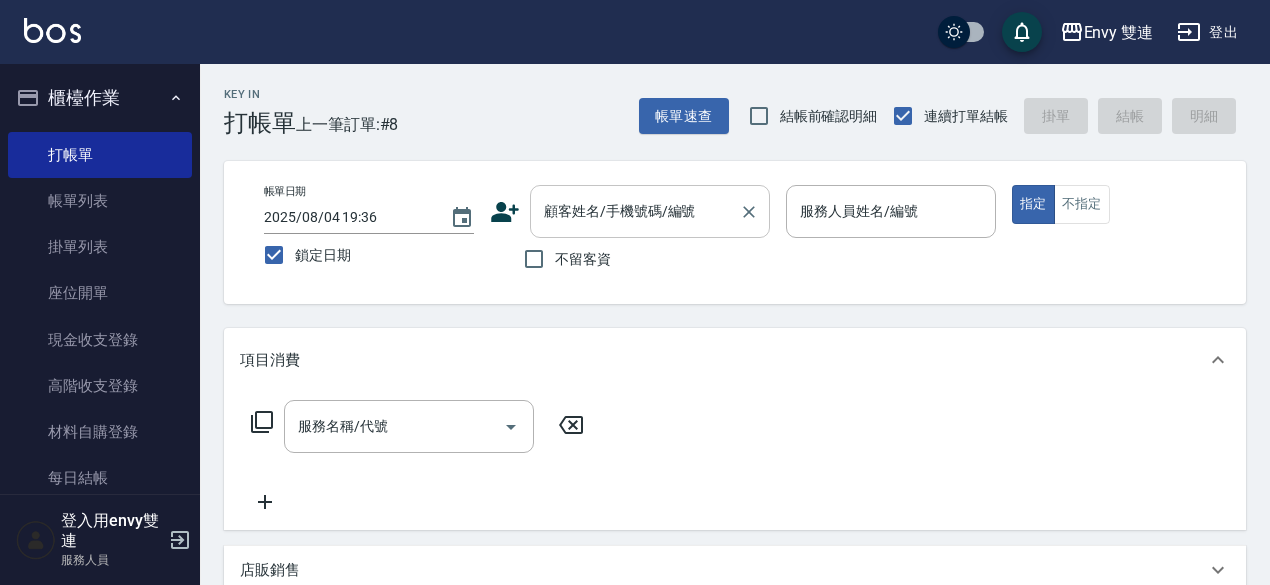 click on "顧客姓名/手機號碼/編號" at bounding box center [635, 211] 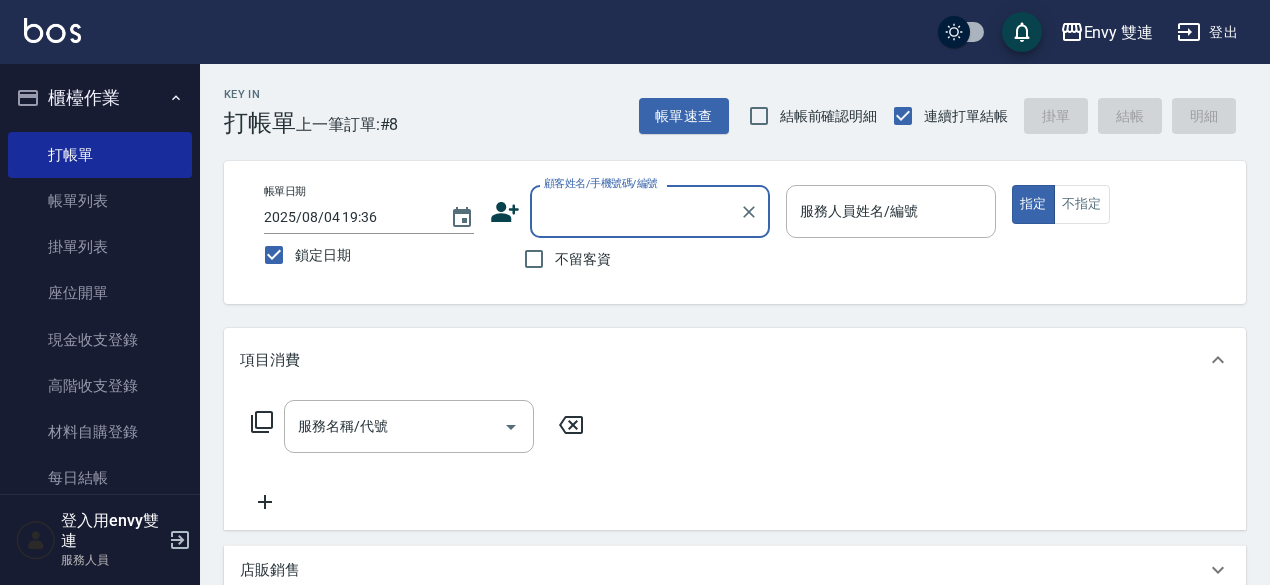 click on "顧客姓名/手機號碼/編號" at bounding box center [635, 211] 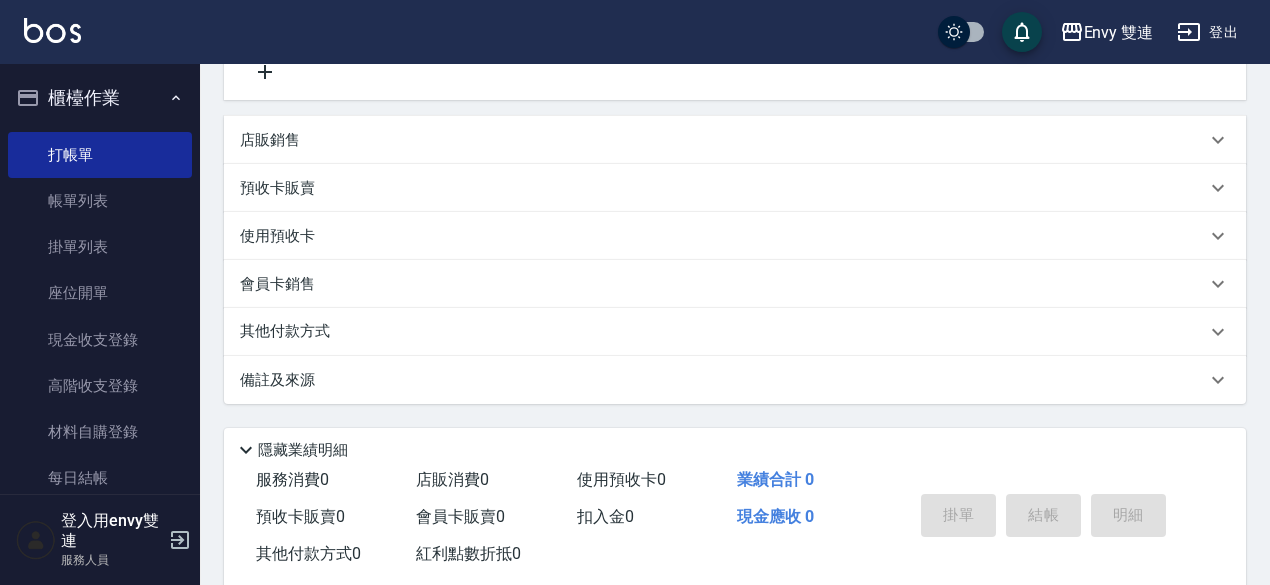 click on "Key In 打帳單 上一筆訂單:#8 帳單速查 結帳前確認明細 連續打單結帳 掛單 結帳 明細 帳單日期 2025/08/04 19:36 鎖定日期 顧客姓名/手機號碼/編號 顧客姓名/手機號碼/編號 不留客資 服務人員姓名/編號 服務人員姓名/編號 指定 不指定 項目消費 服務名稱/代號 服務名稱/代號 店販銷售 服務人員姓名/編號 服務人員姓名/編號 商品代號/名稱 商品代號/名稱 預收卡販賣 卡券名稱/代號 卡券名稱/代號 使用預收卡 會員卡銷售 服務人員姓名/編號 服務人員姓名/編號 會員卡名稱/代號 會員卡名稱/代號 其他付款方式 其他付款方式 其他付款方式 備註及來源 備註 備註 訂單來源 ​ 訂單來源 隱藏業績明細 服務消費  0 店販消費  0 使用預收卡  0 業績合計   0 預收卡販賣  0 會員卡販賣  0 扣入金  0 現金應收   0 其他付款方式  0 紅利點數折抵  0 掛單 結帳 明細" at bounding box center [735, 127] 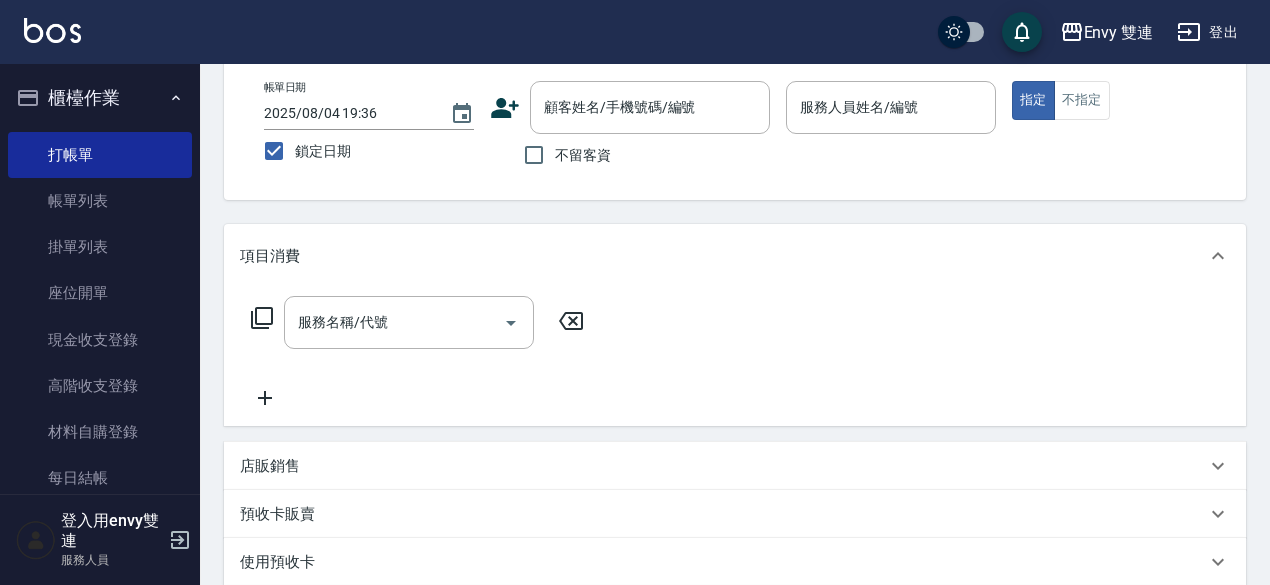 scroll, scrollTop: 0, scrollLeft: 0, axis: both 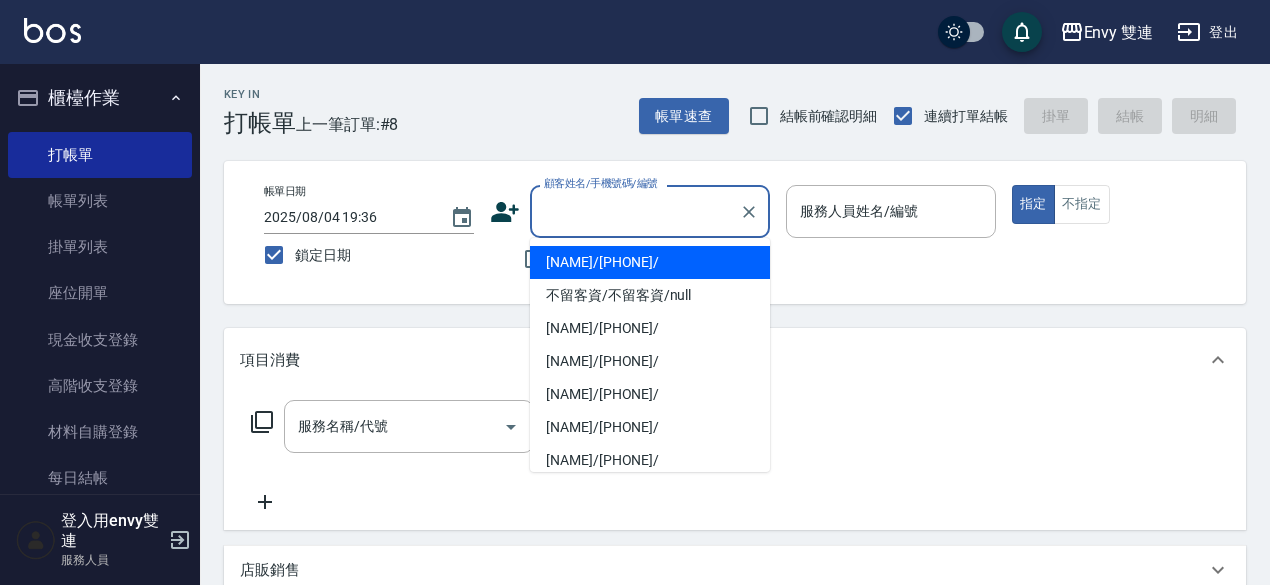 click on "顧客姓名/手機號碼/編號" at bounding box center [635, 211] 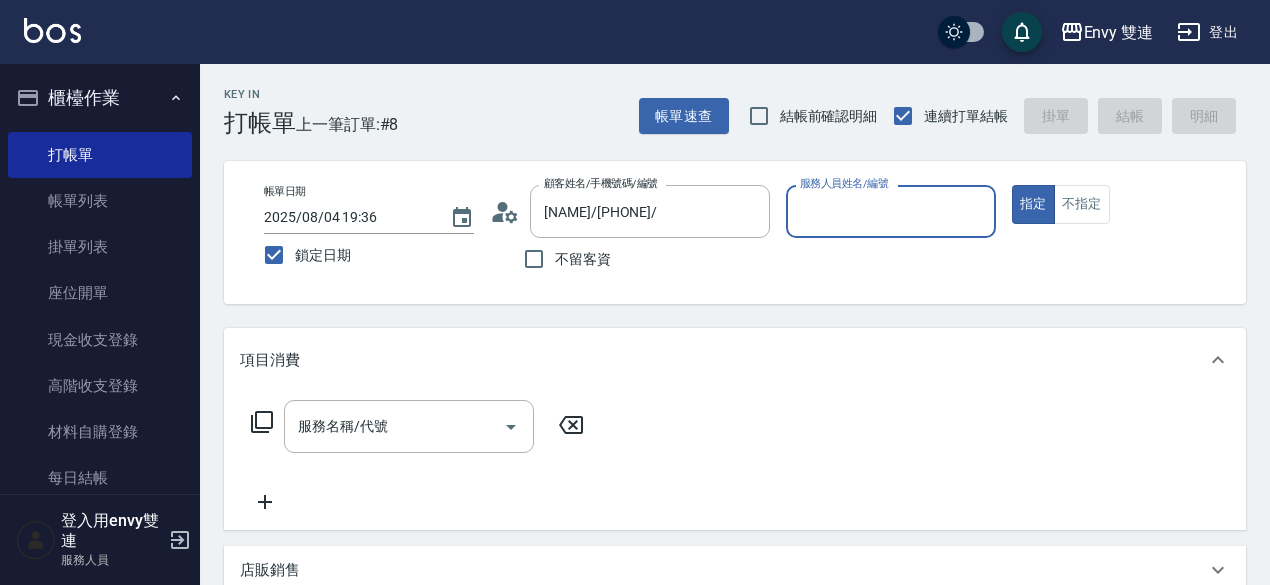 type on "Zoe-9" 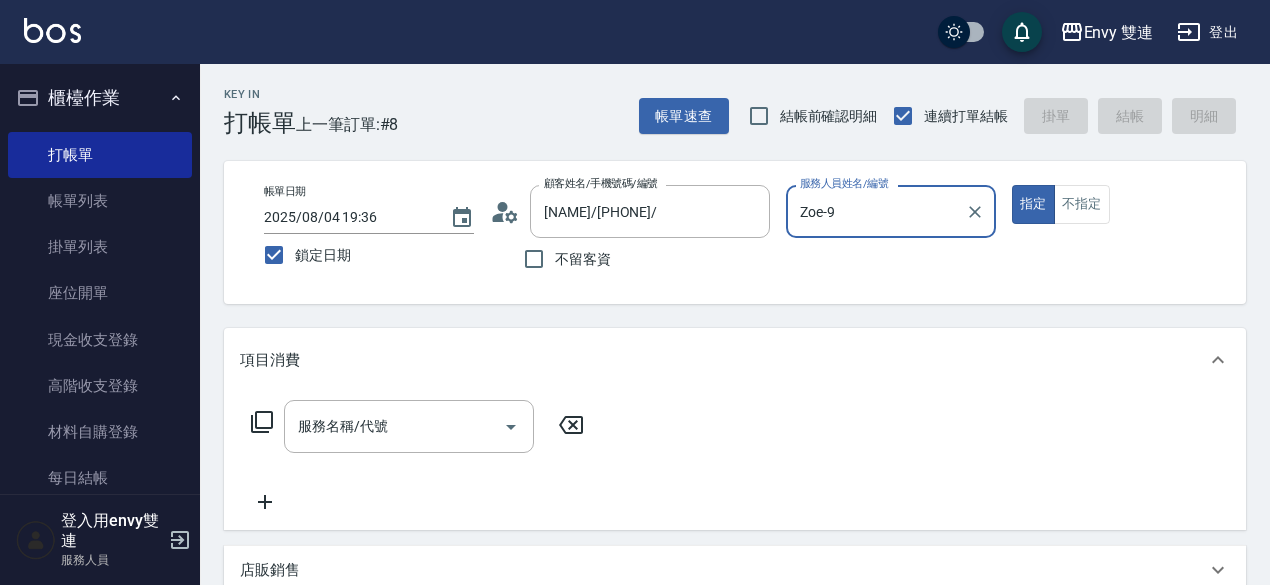 click on "指定" at bounding box center [1033, 204] 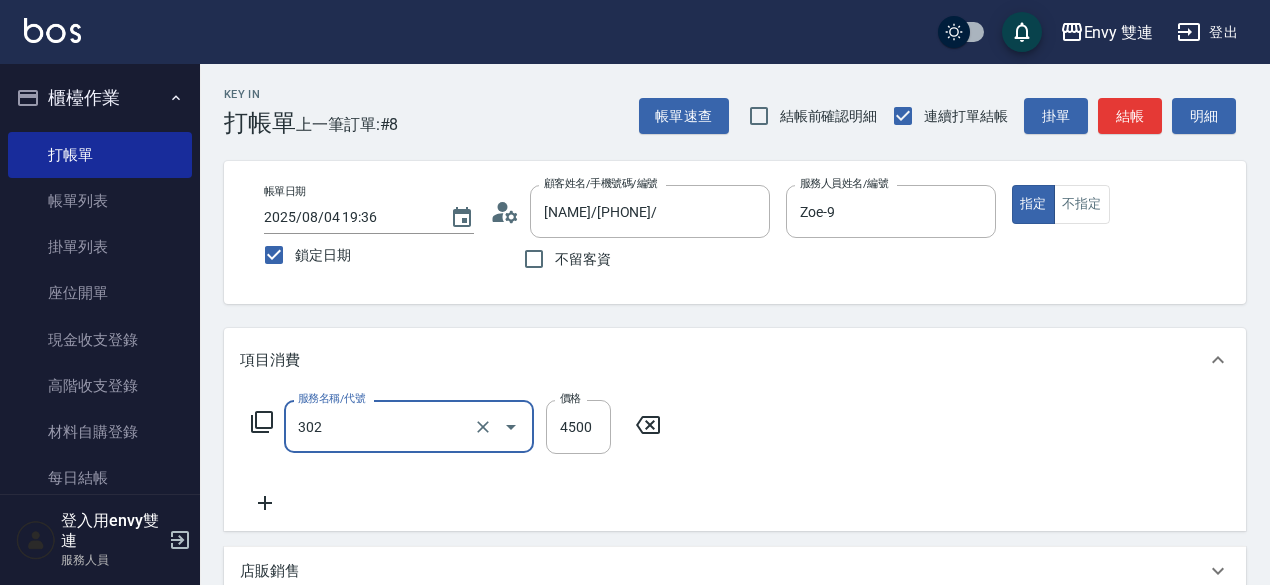 type on "水質感熱塑燙(302)" 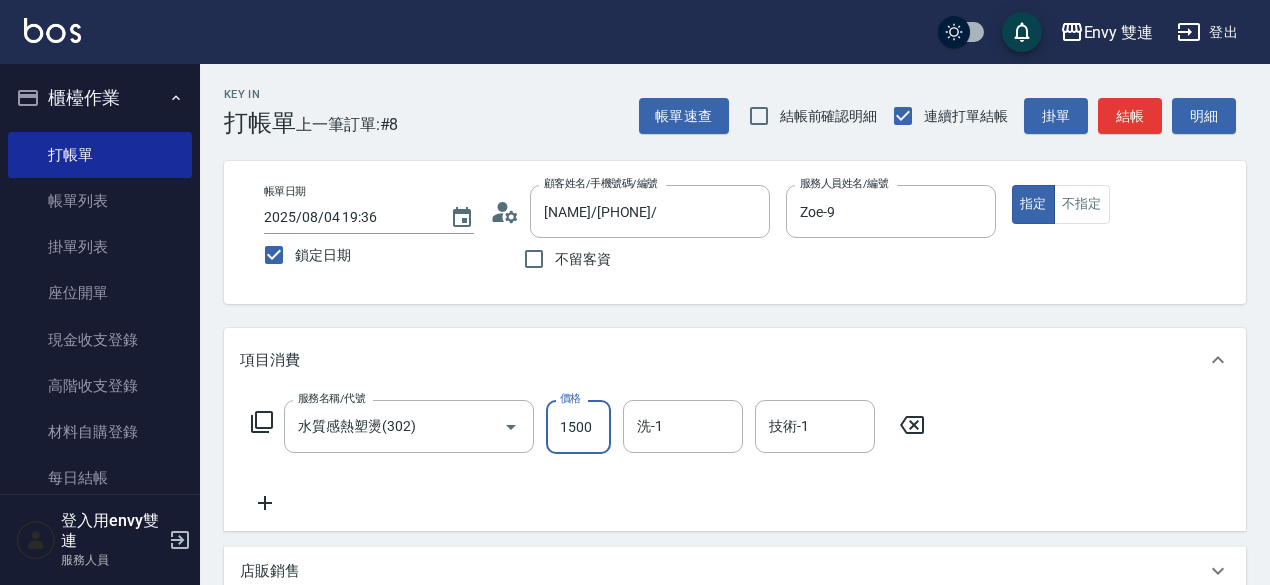 type on "1500" 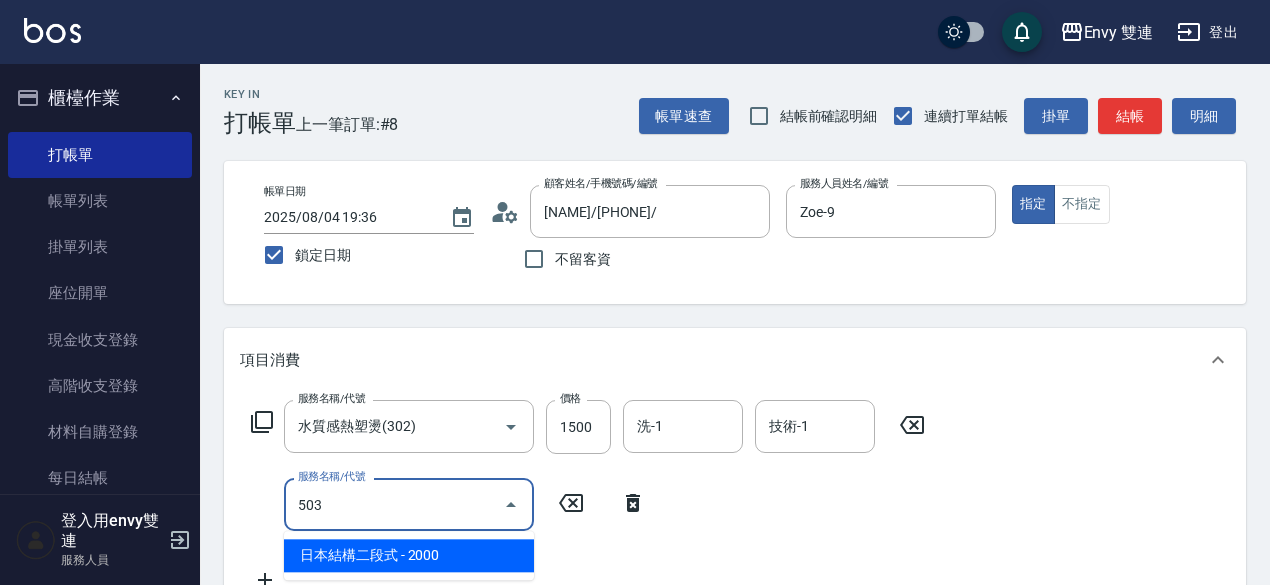 type on "日本結構二段式(503)" 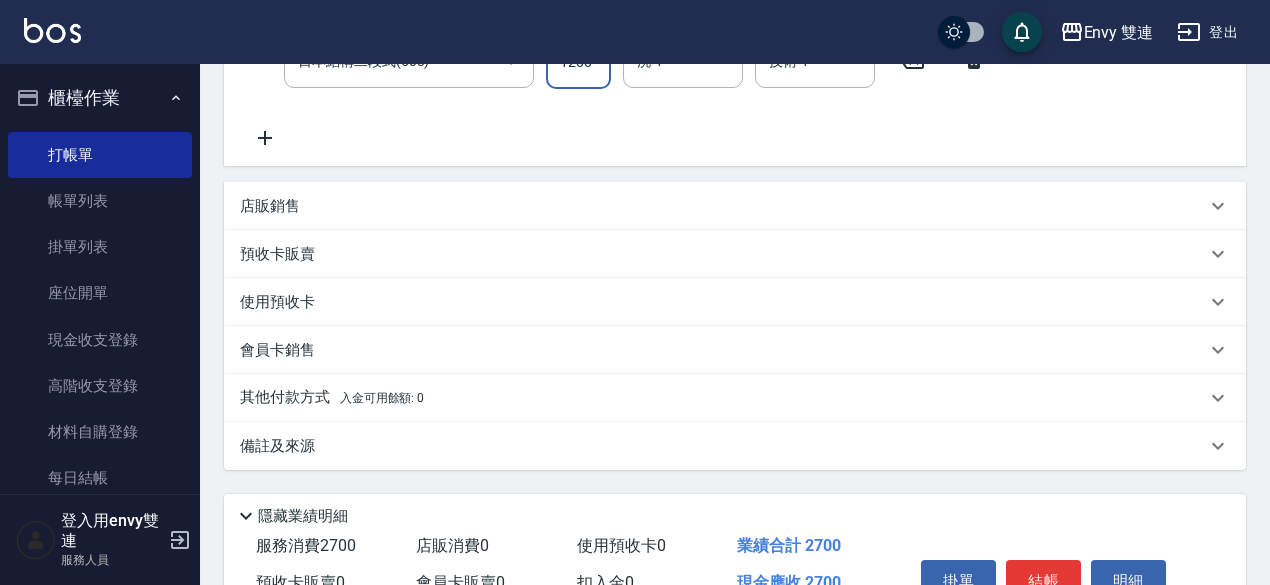 scroll, scrollTop: 552, scrollLeft: 0, axis: vertical 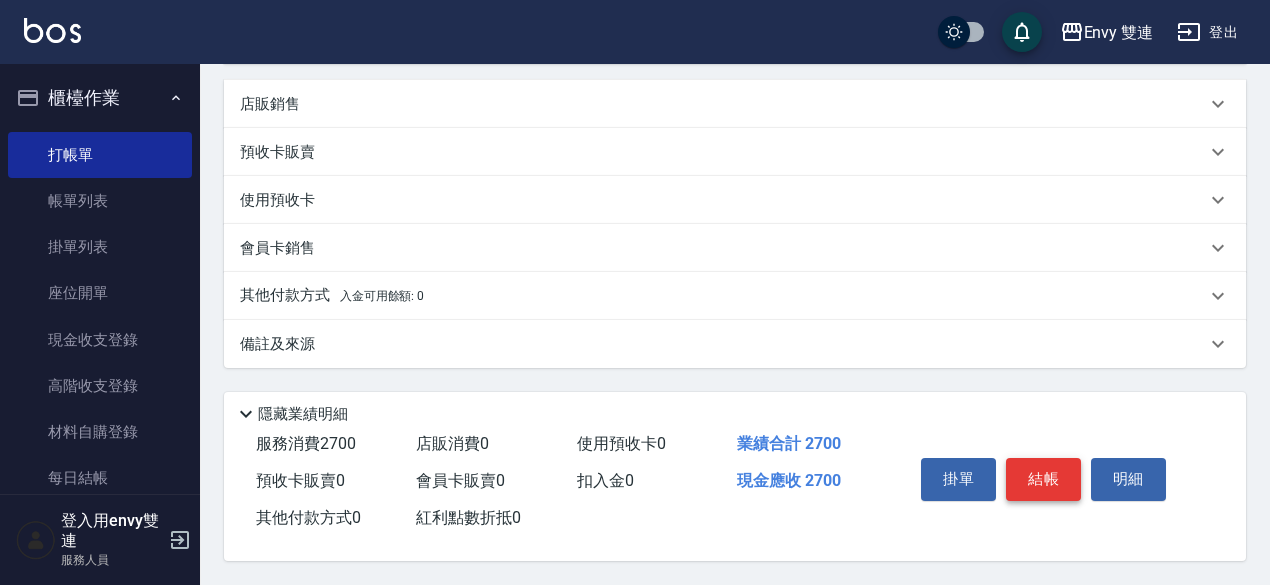 type on "1200" 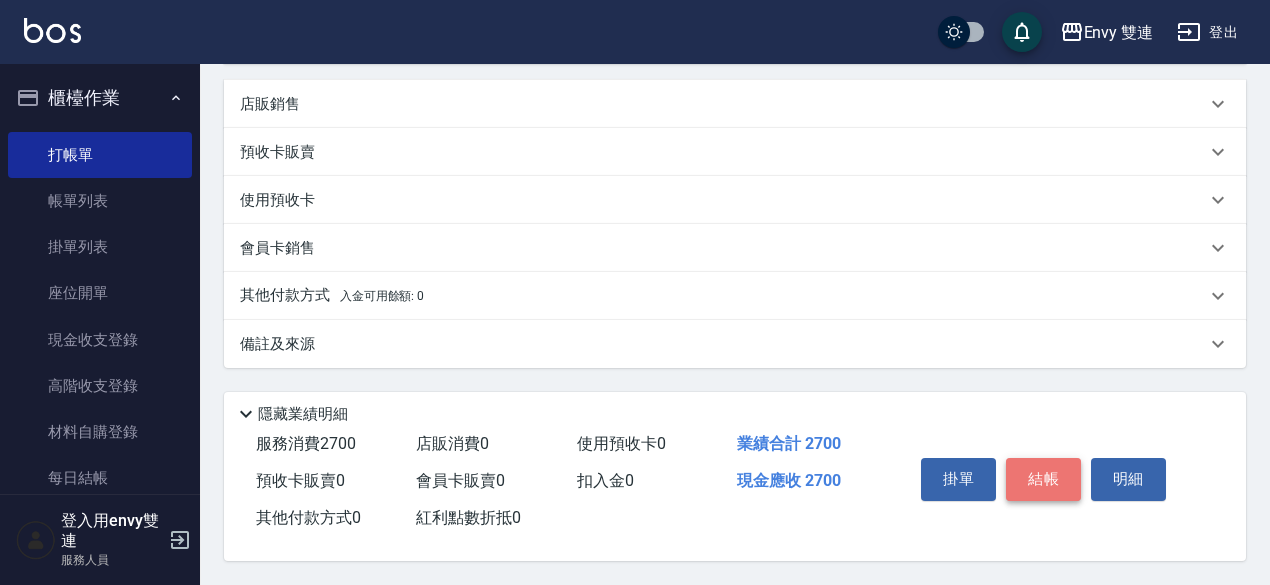click on "結帳" at bounding box center (1043, 479) 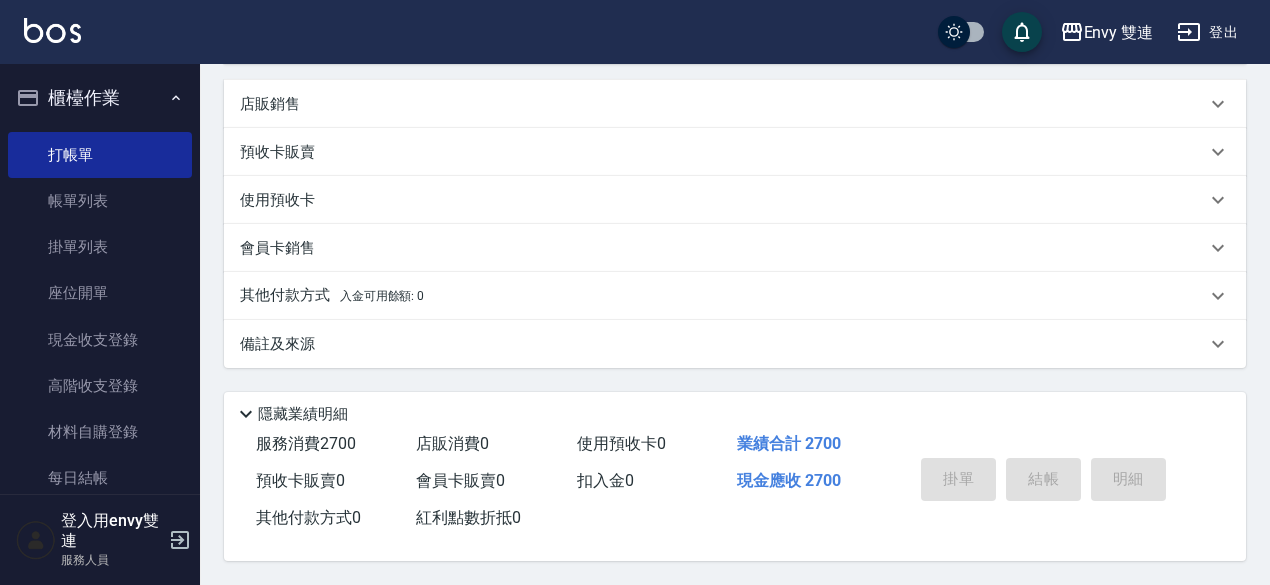 type 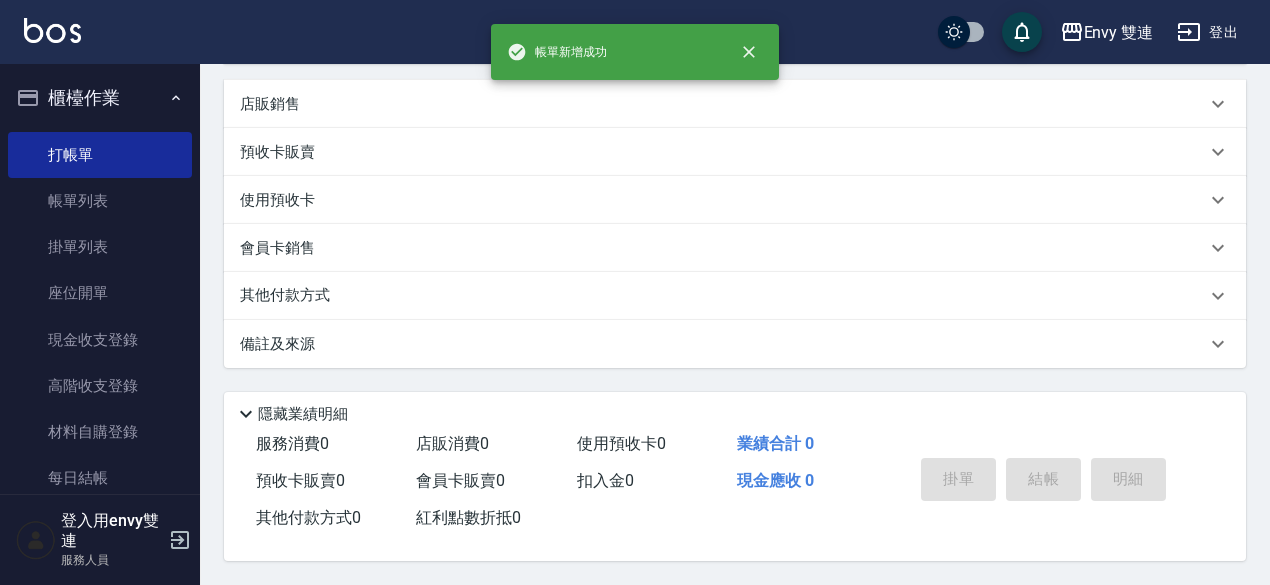 scroll, scrollTop: 0, scrollLeft: 0, axis: both 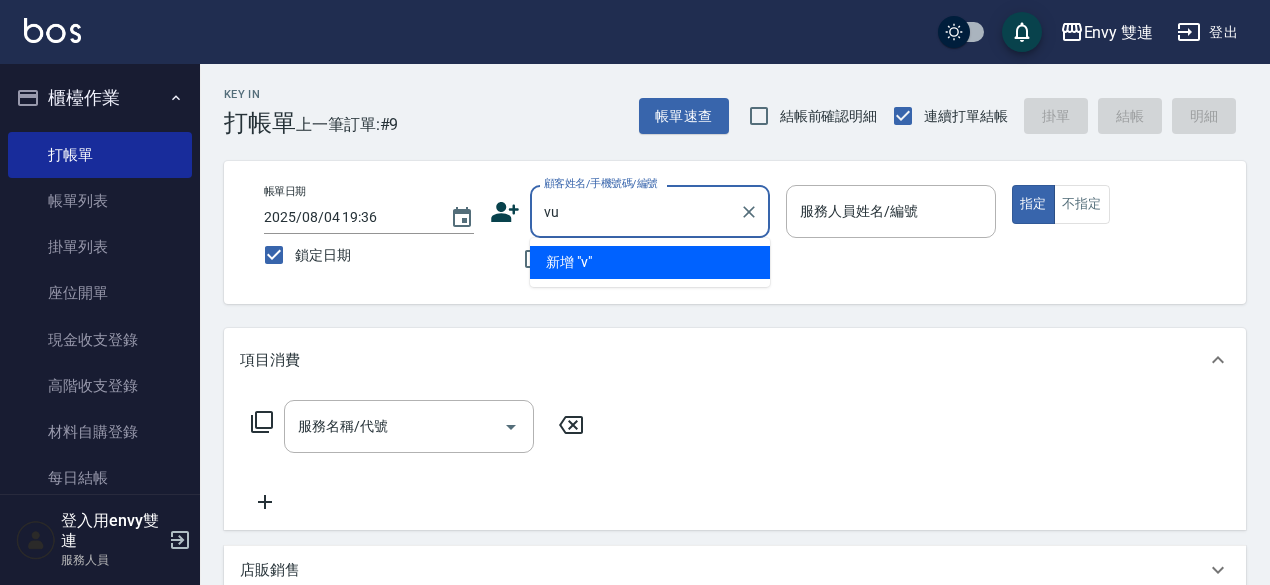 type on "v" 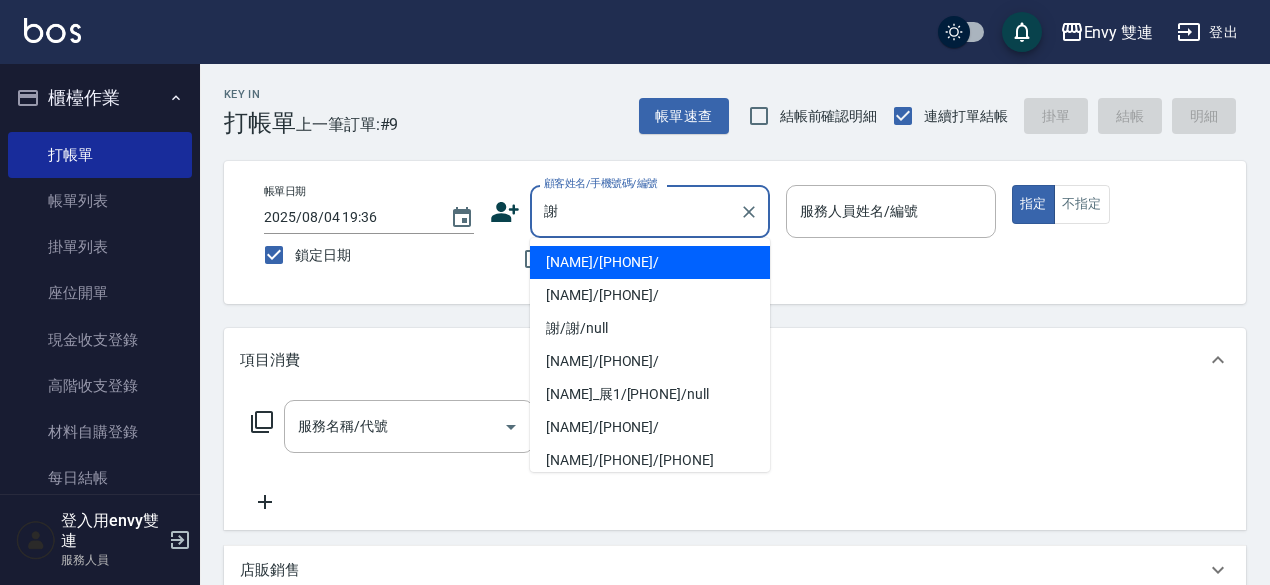 click on "[LAST]/[PHONE]/" at bounding box center (650, 262) 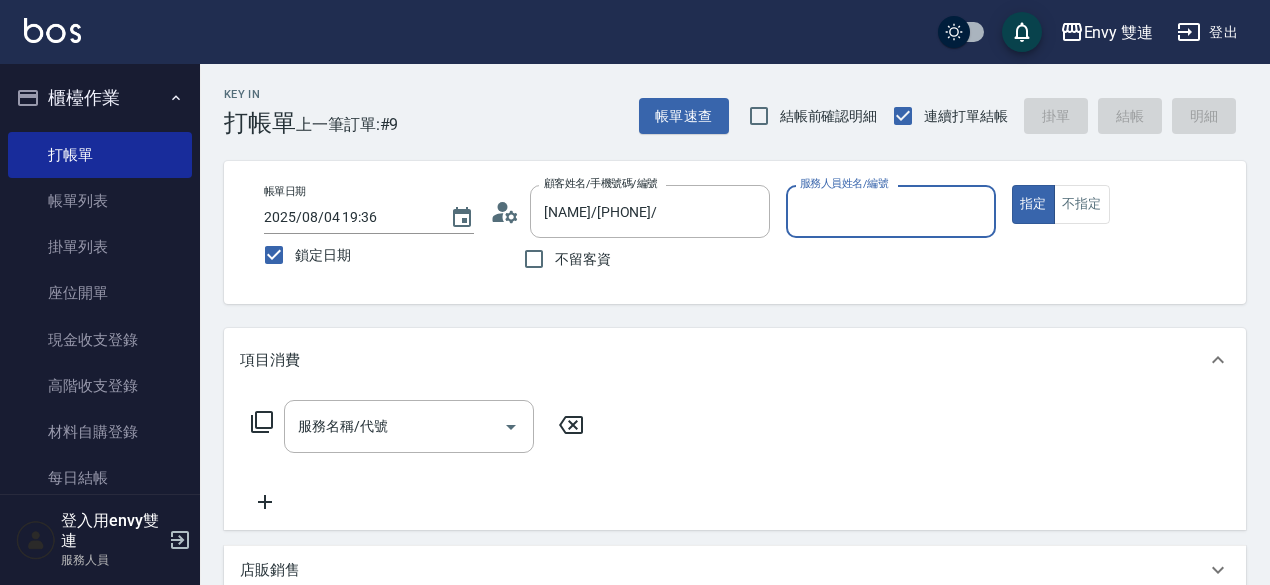 type on "Zoe-9" 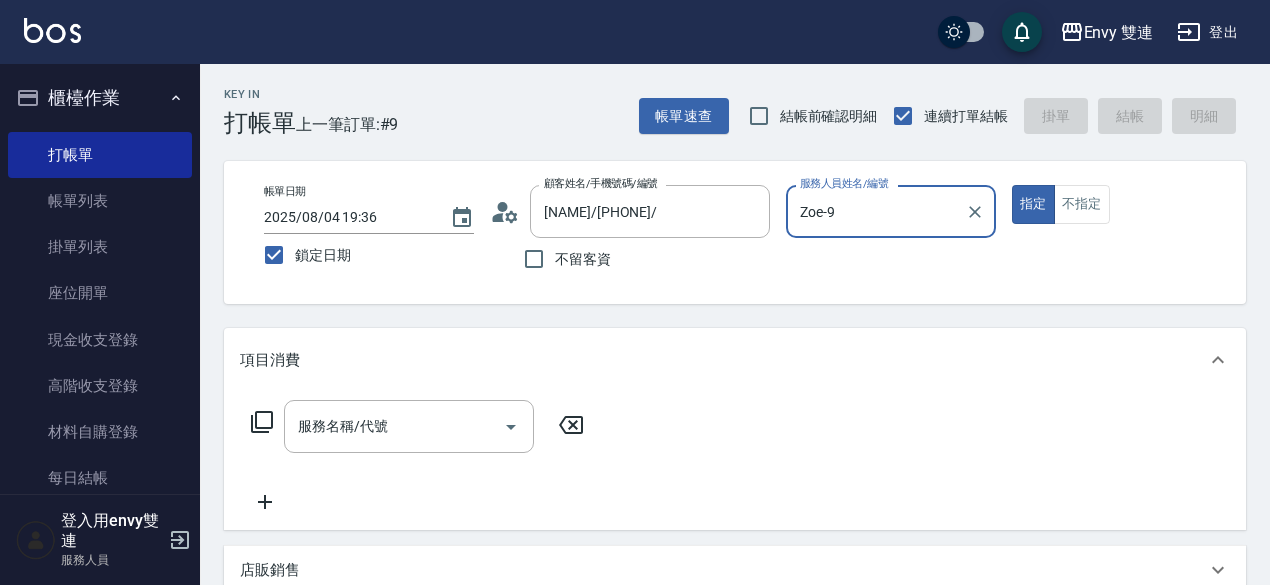 click on "指定" at bounding box center [1033, 204] 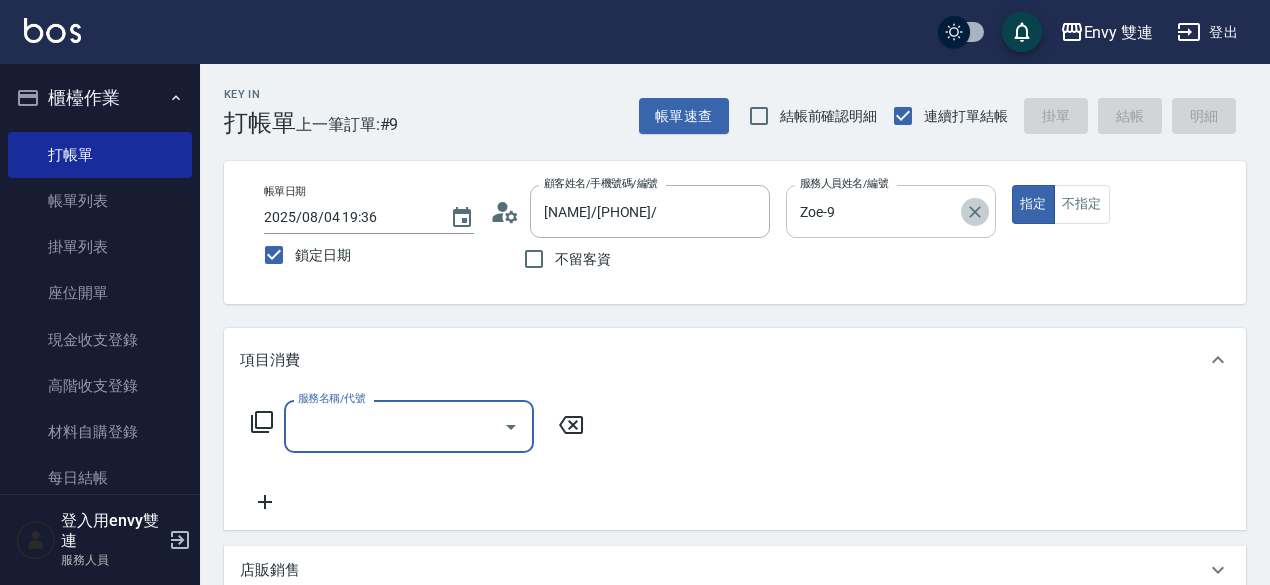 click 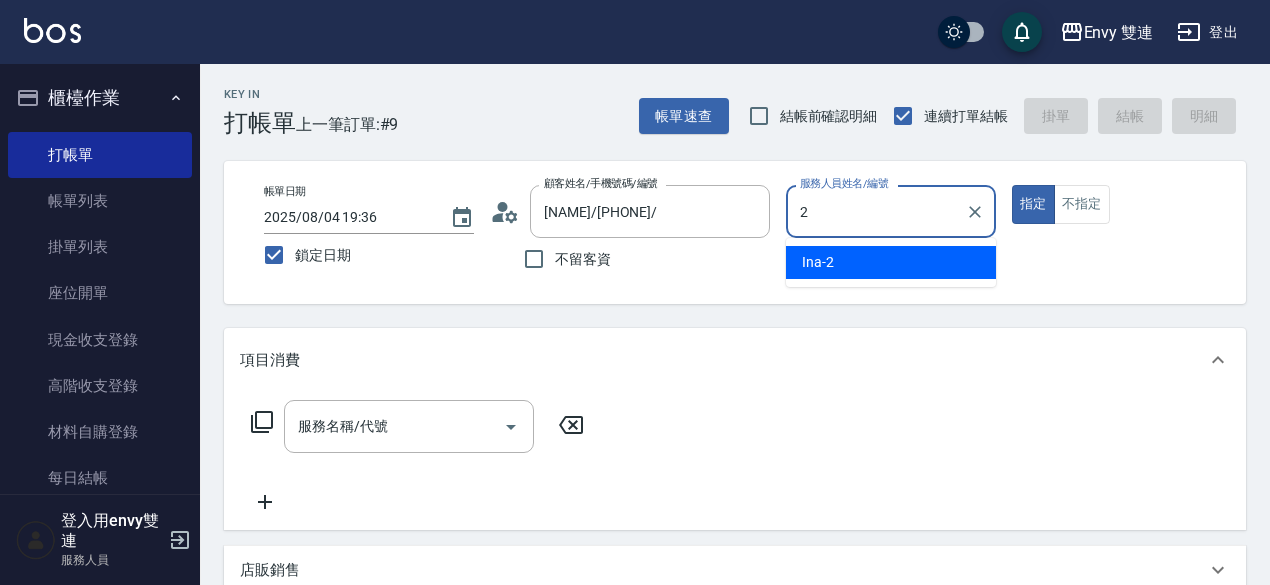 type on "Ina-2" 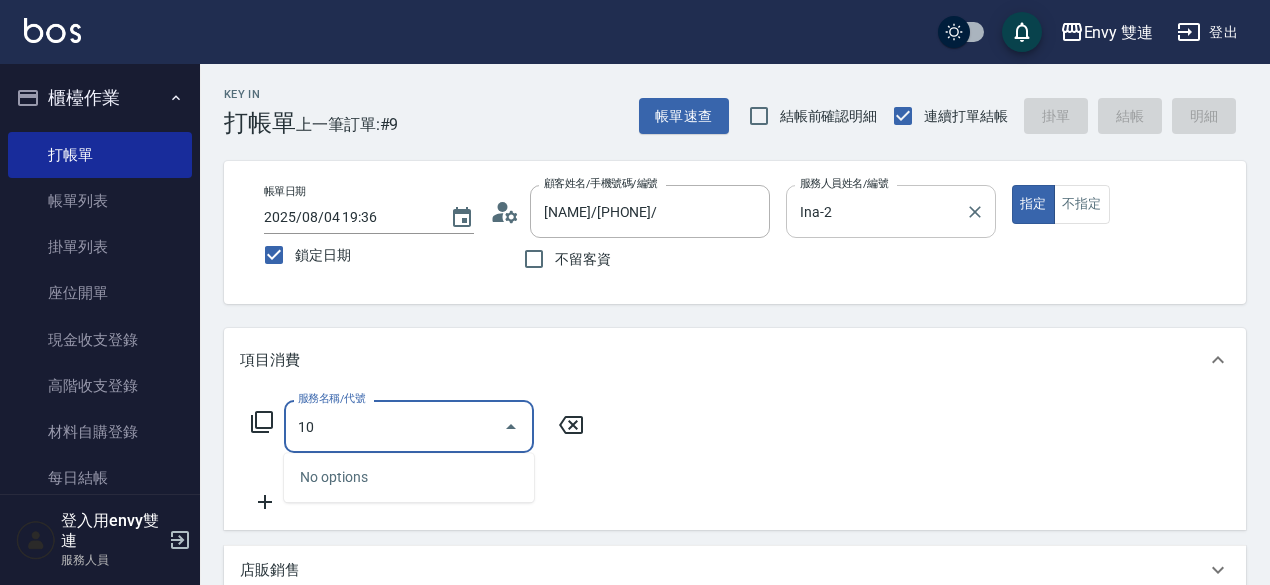 type on "1" 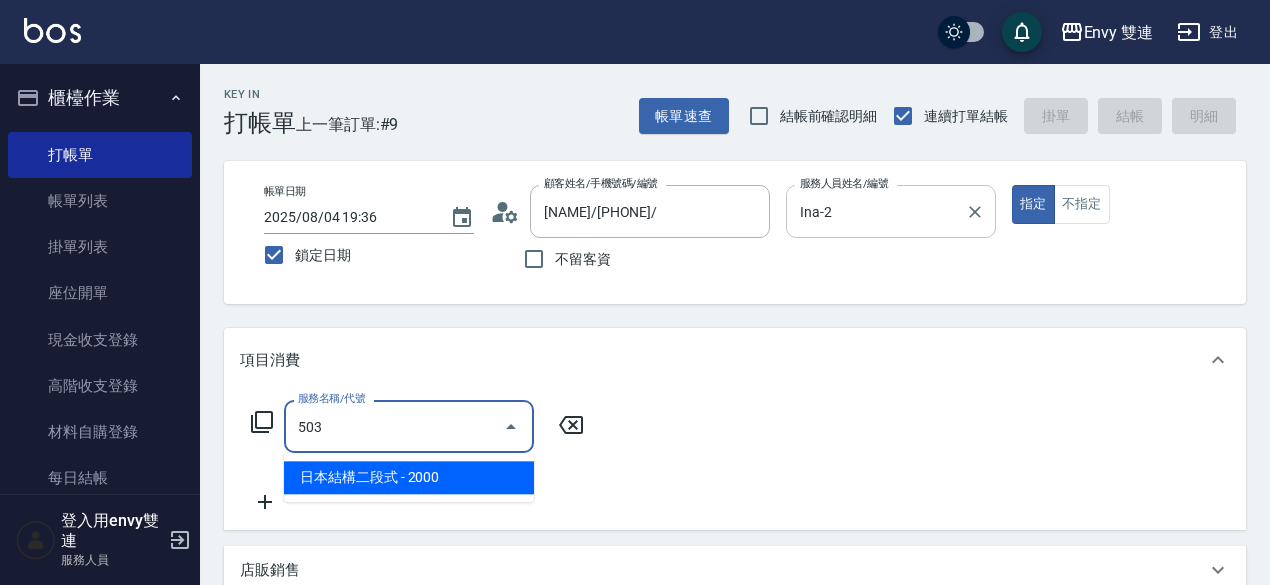 type on "日本結構二段式(503)" 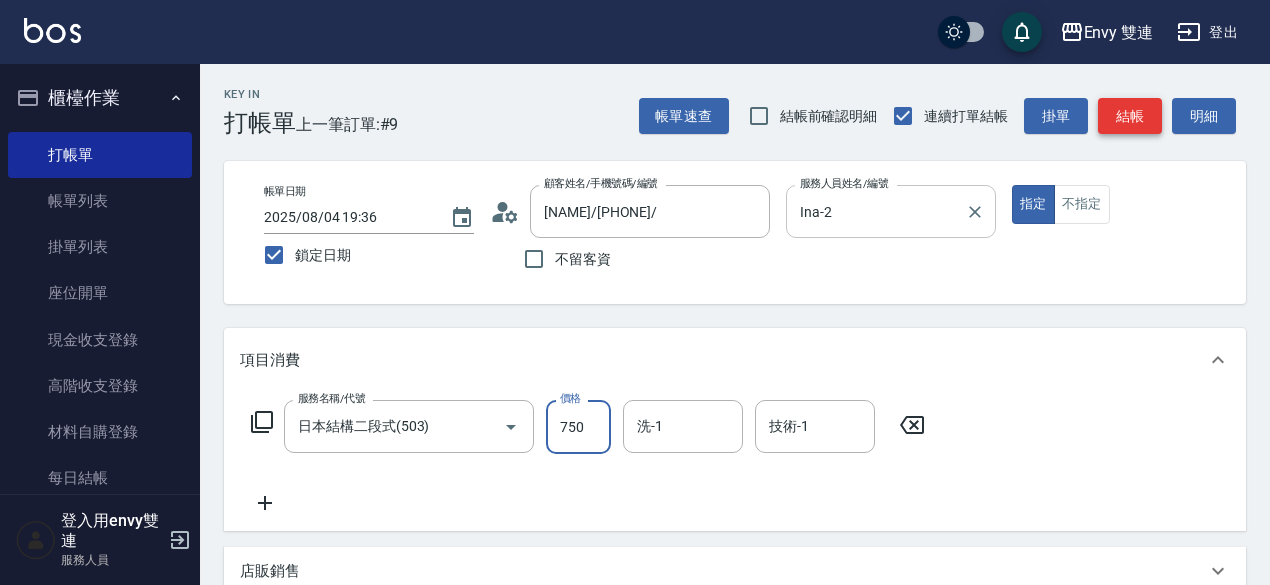 type on "750" 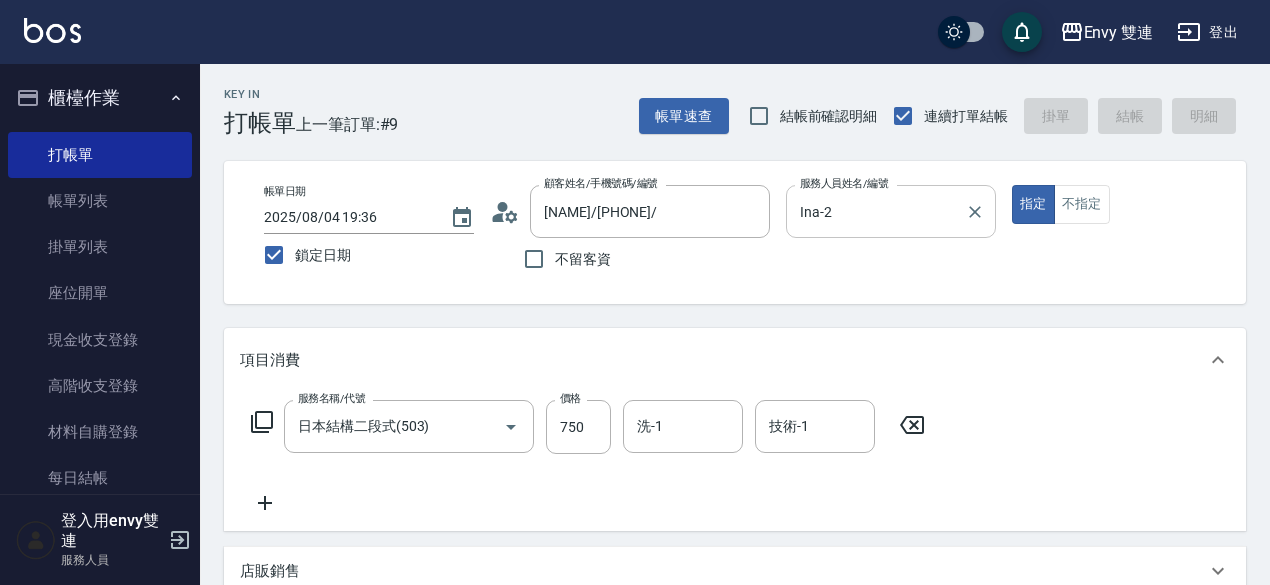 type 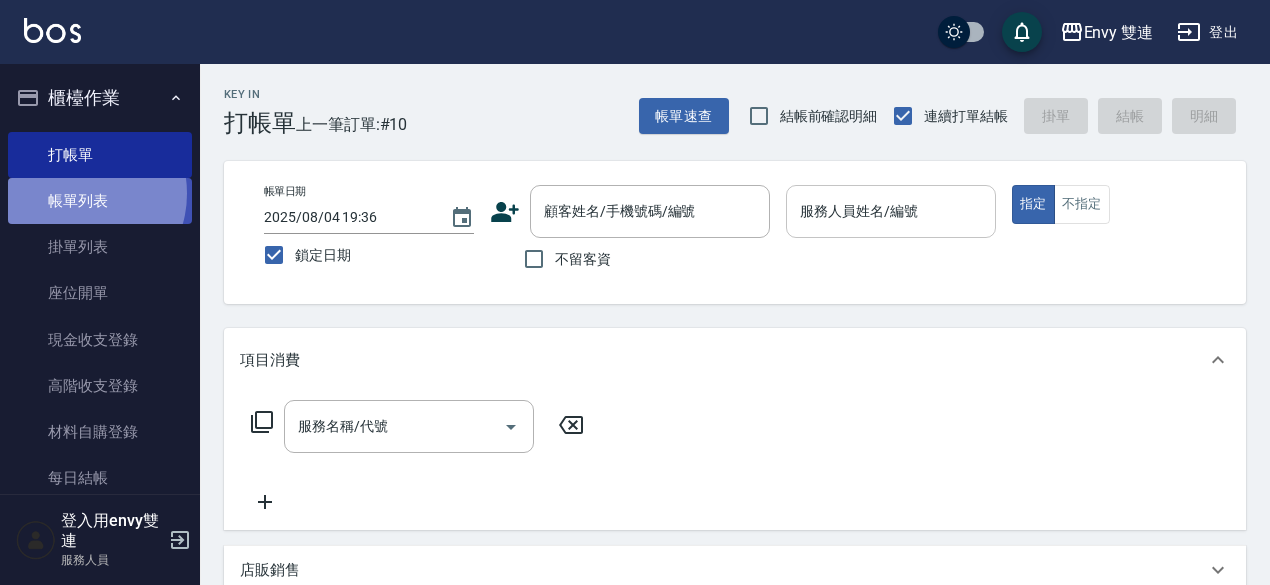 click on "帳單列表" at bounding box center [100, 201] 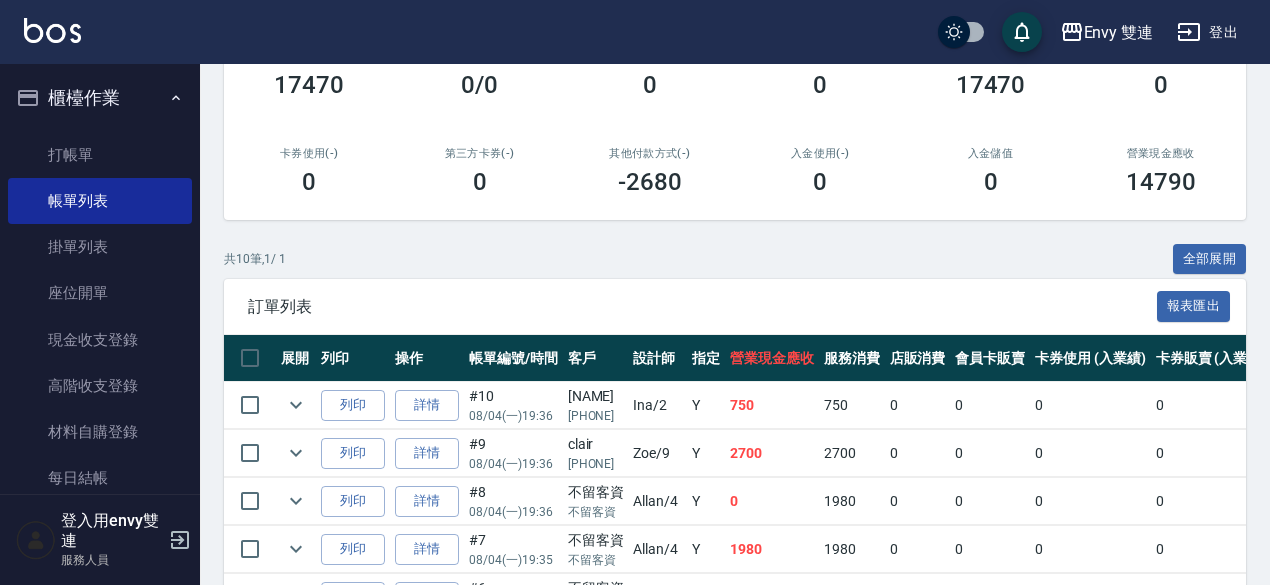 scroll, scrollTop: 286, scrollLeft: 0, axis: vertical 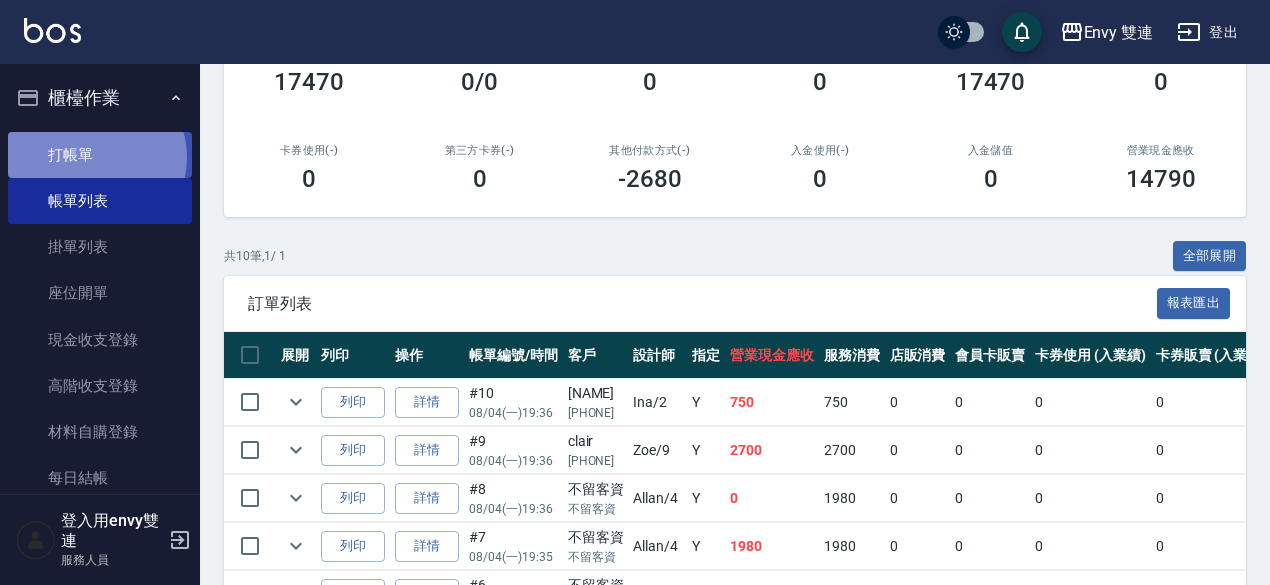 click on "打帳單" at bounding box center (100, 155) 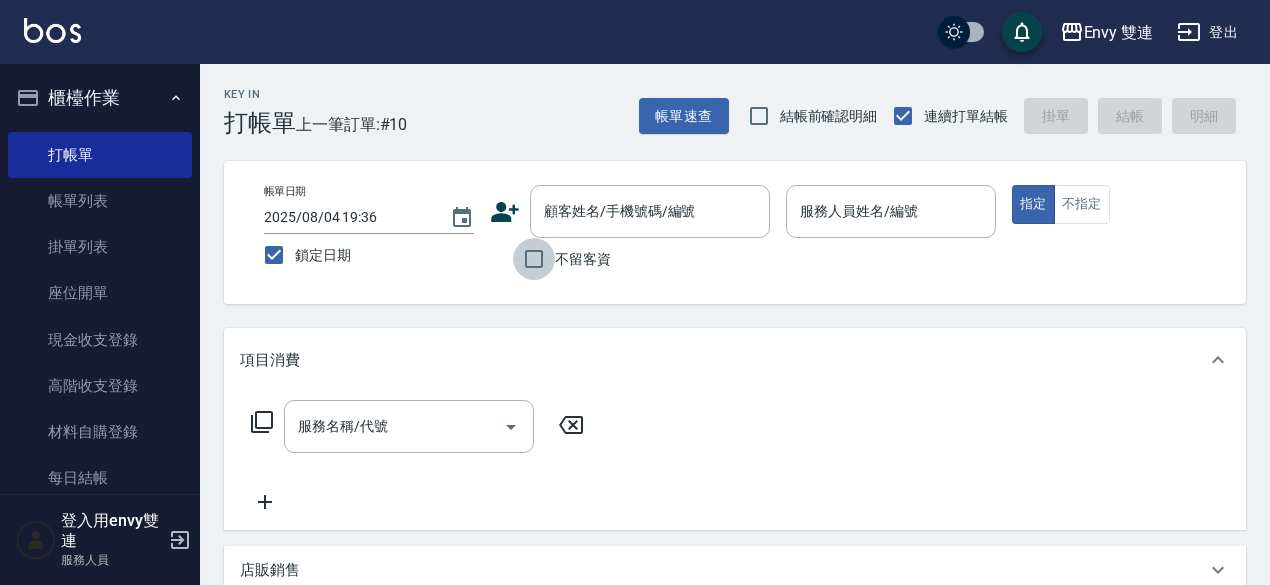 click on "不留客資" at bounding box center [534, 259] 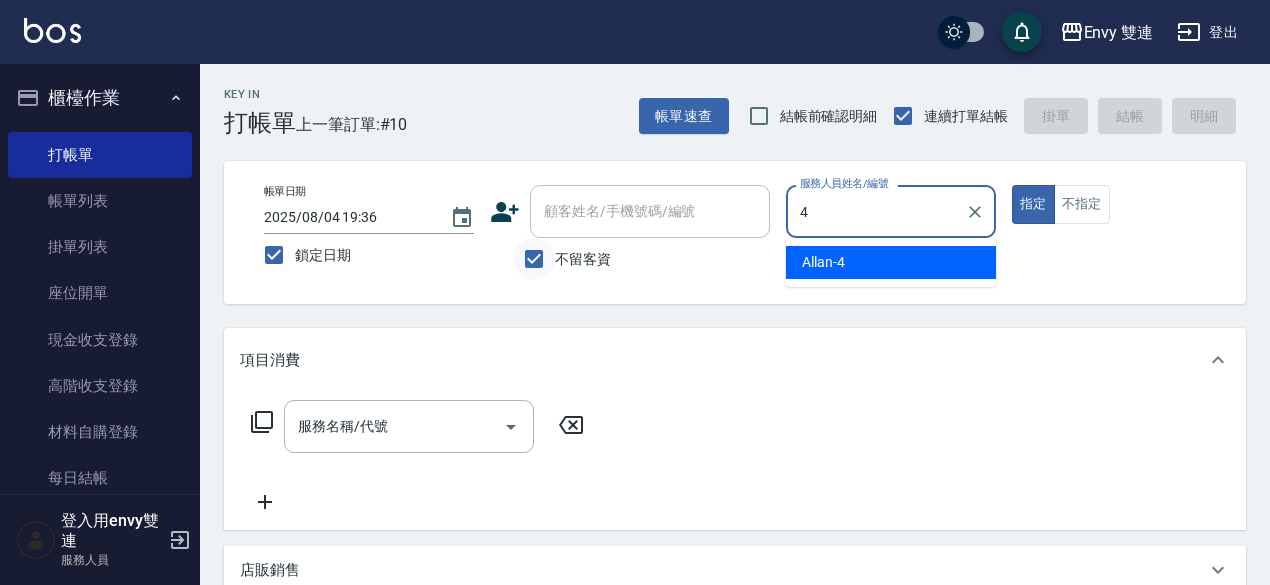 type on "Allan-4" 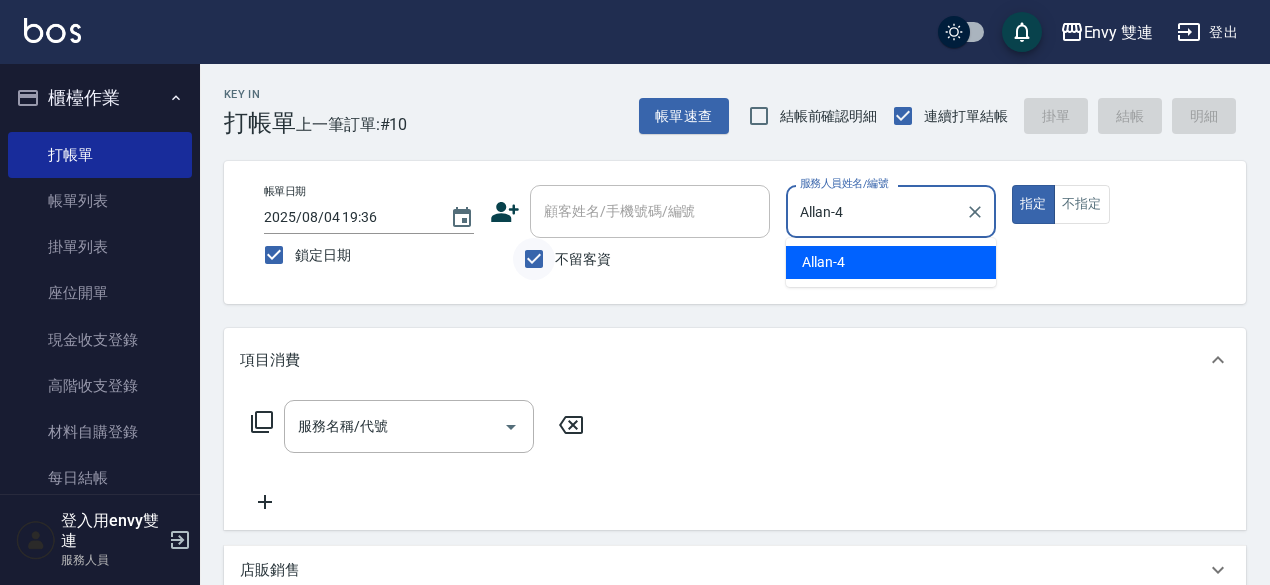 type on "true" 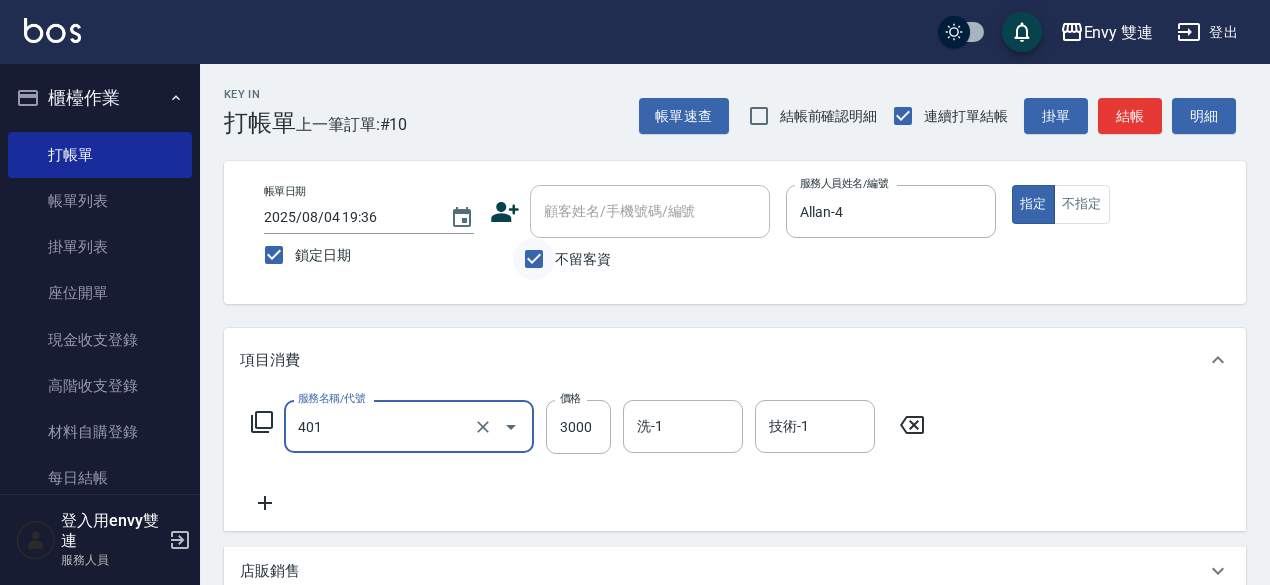 type on "染髮(401)" 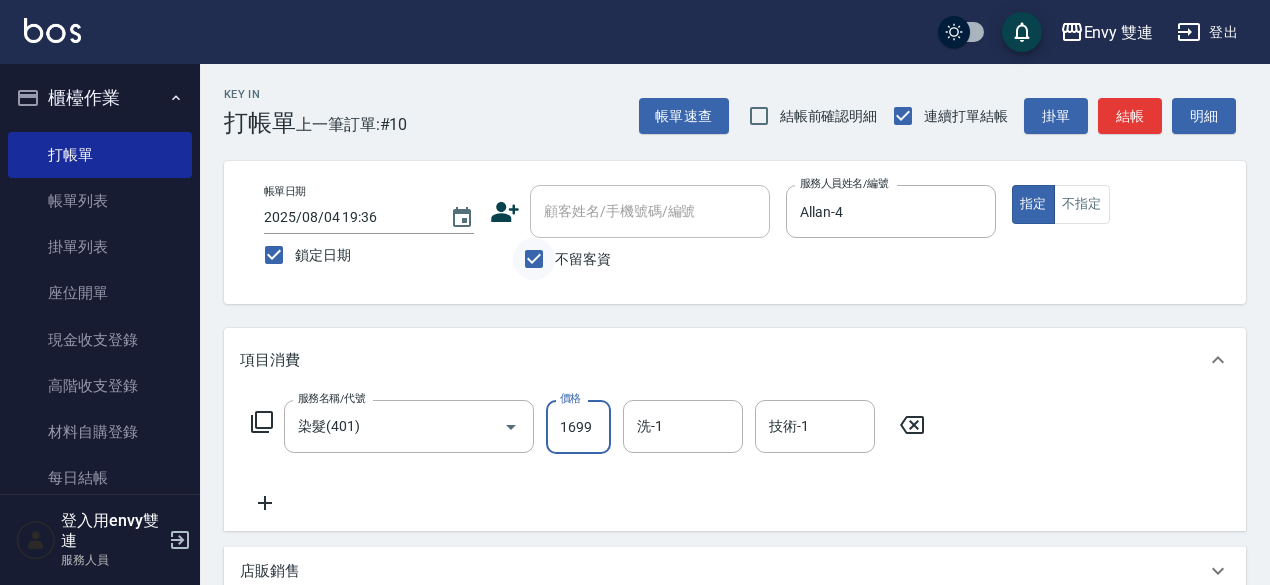 type on "1699" 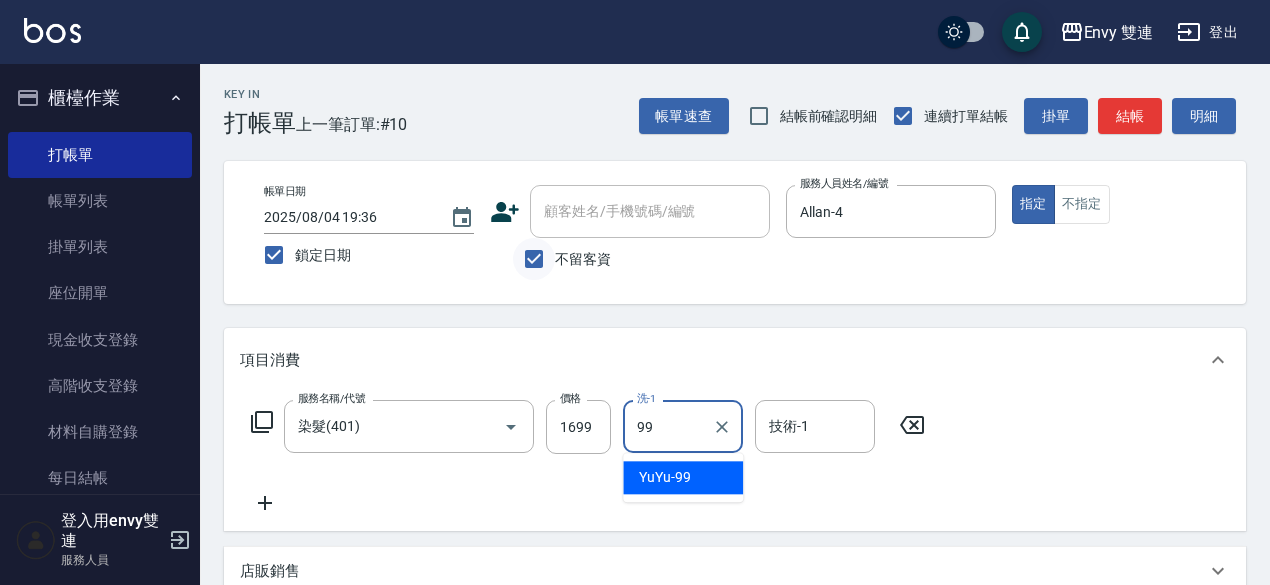 type on "YuYu-99" 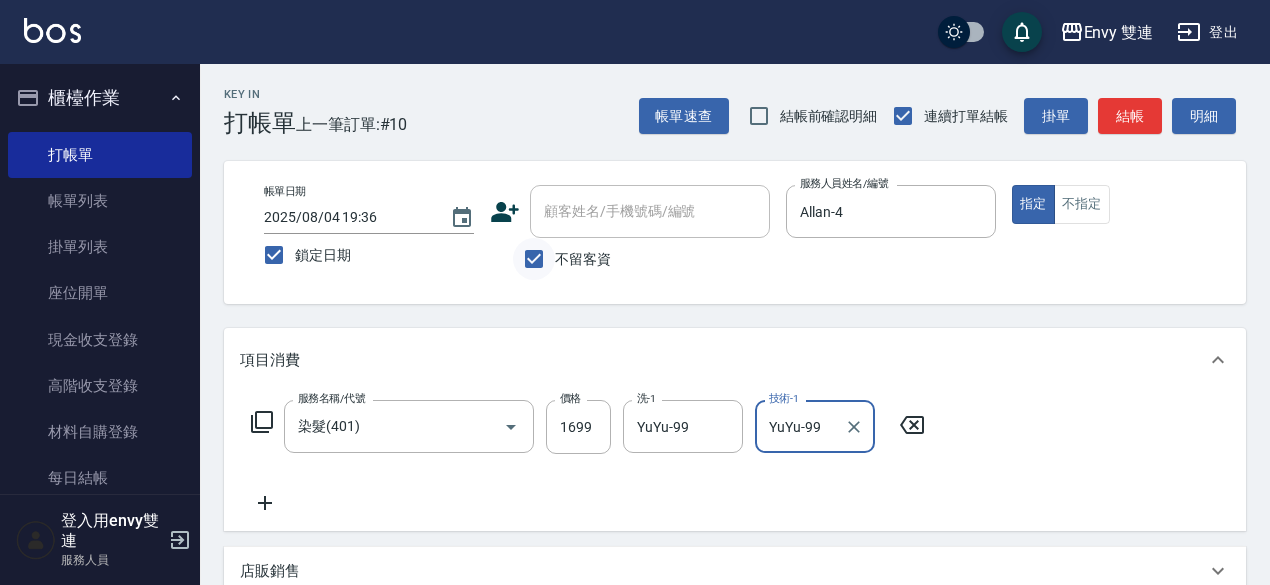 type on "YuYu-99" 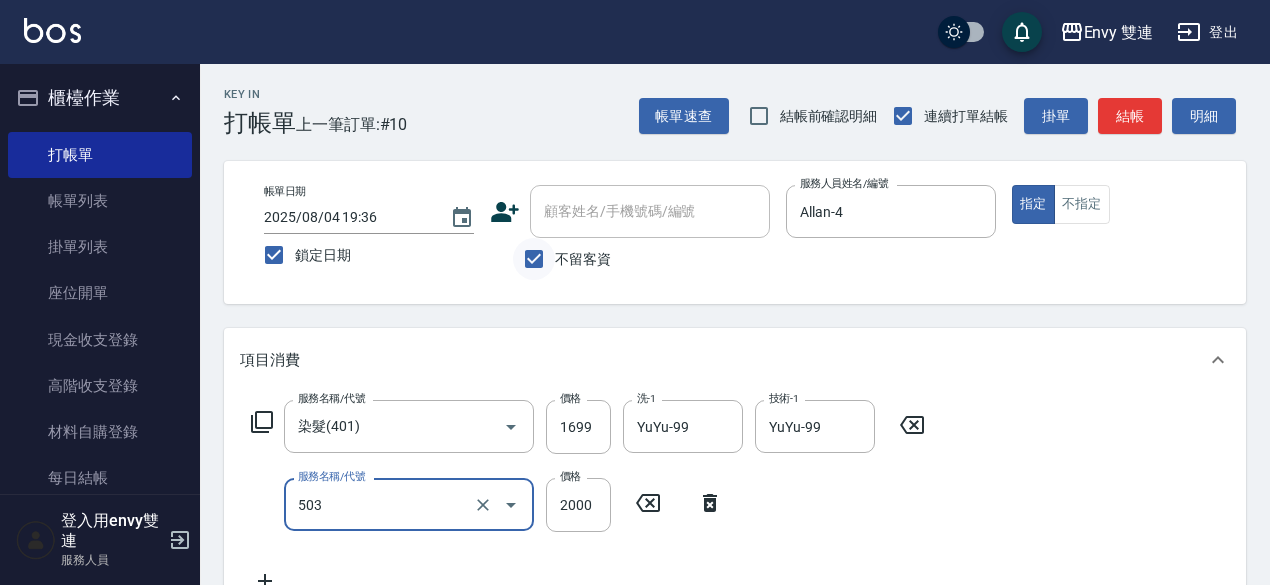 type on "日本結構二段式(503)" 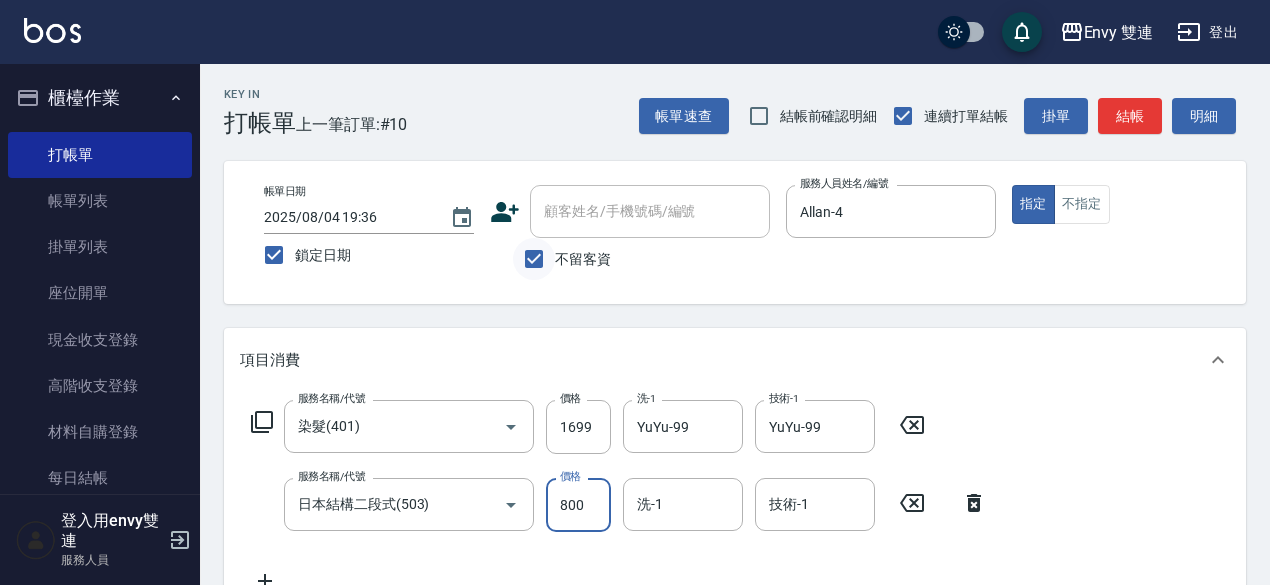 type on "800" 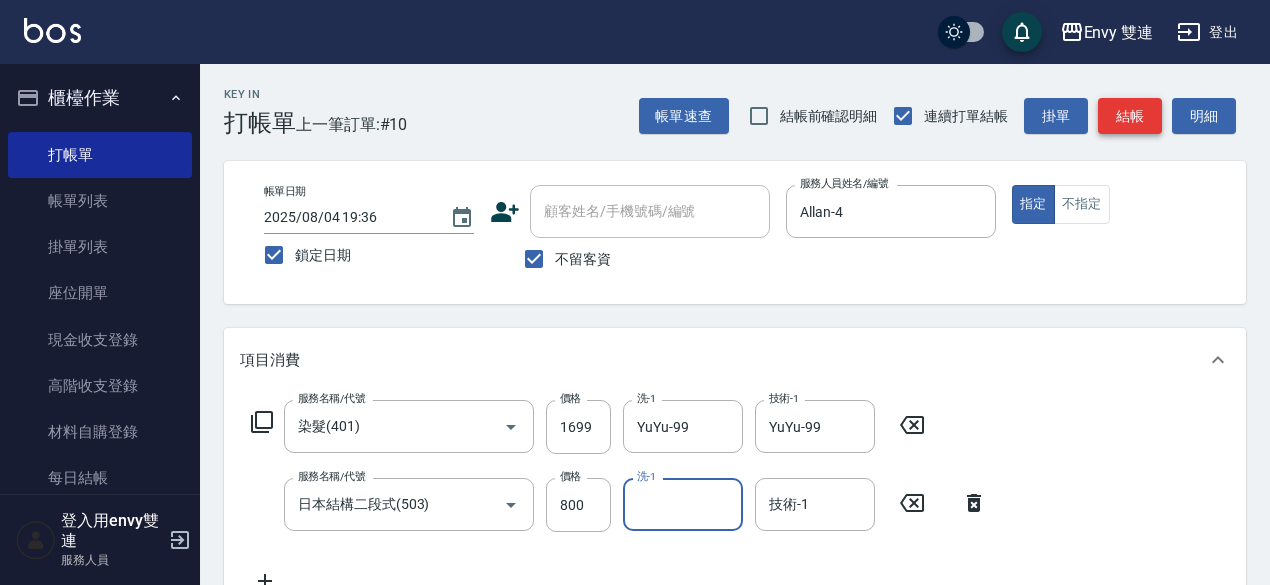 click on "結帳" at bounding box center [1130, 116] 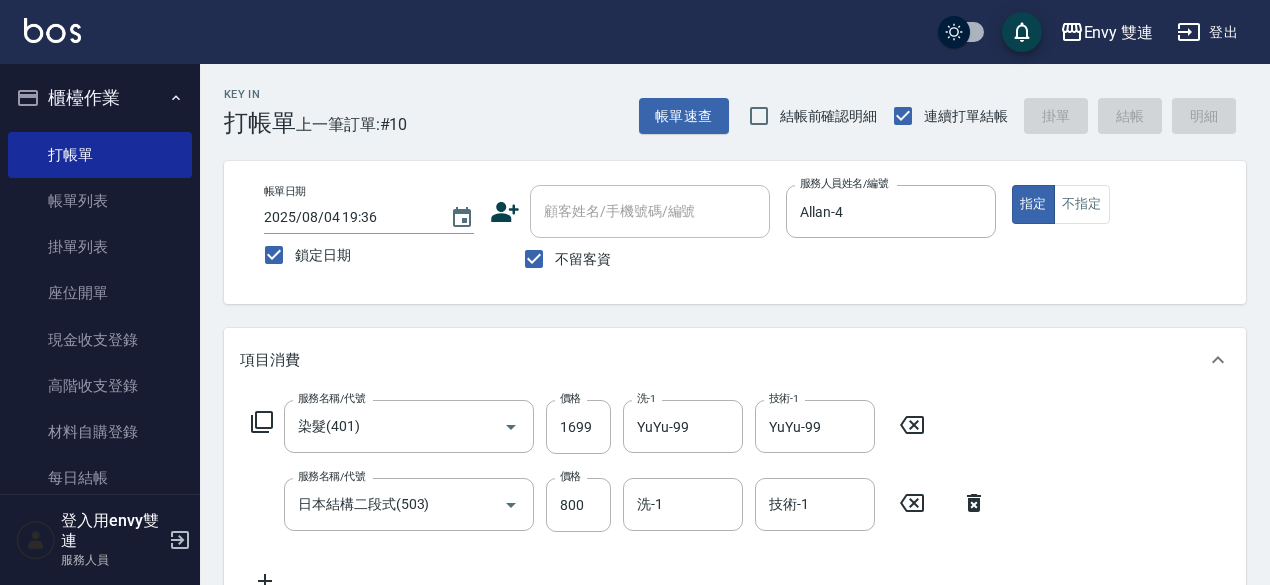 type 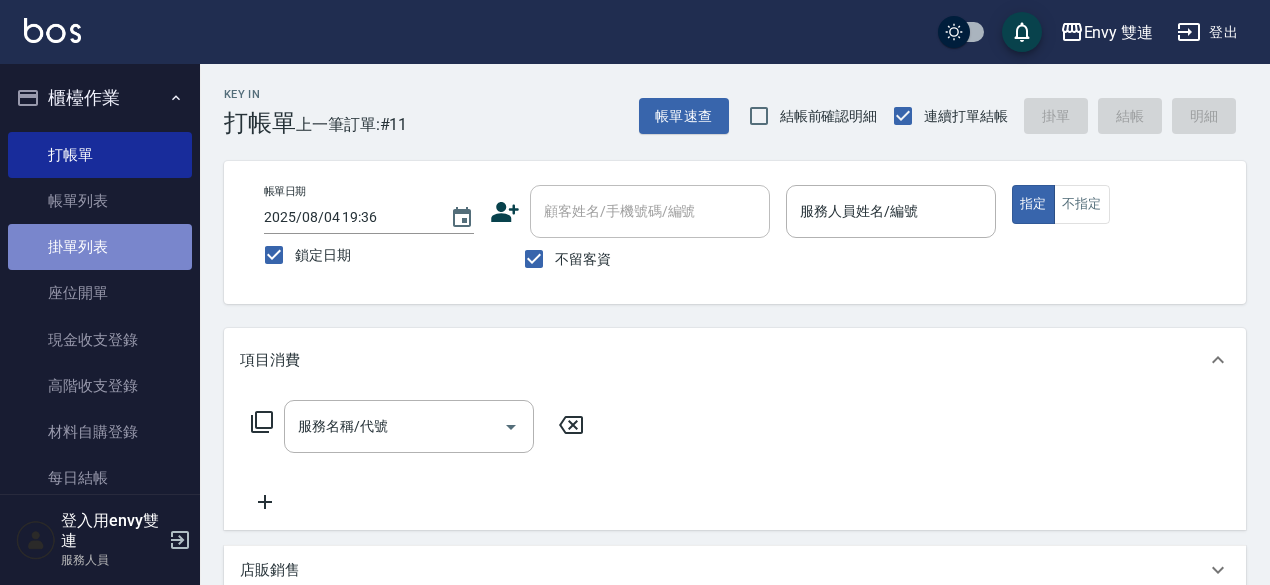 click on "掛單列表" at bounding box center [100, 247] 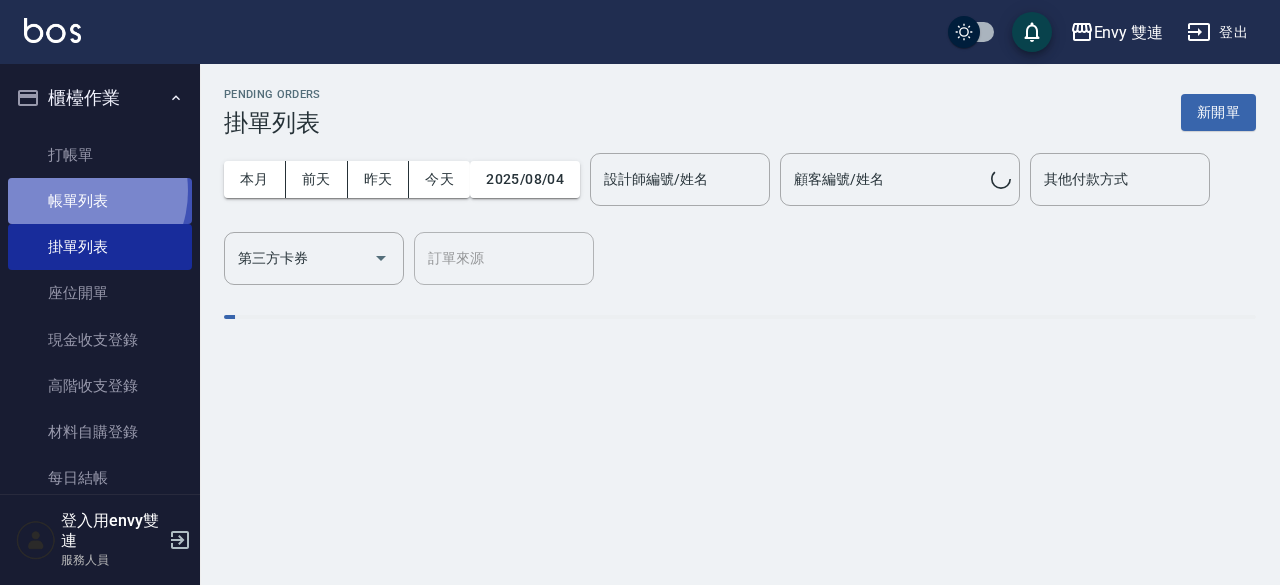 click on "帳單列表" at bounding box center (100, 201) 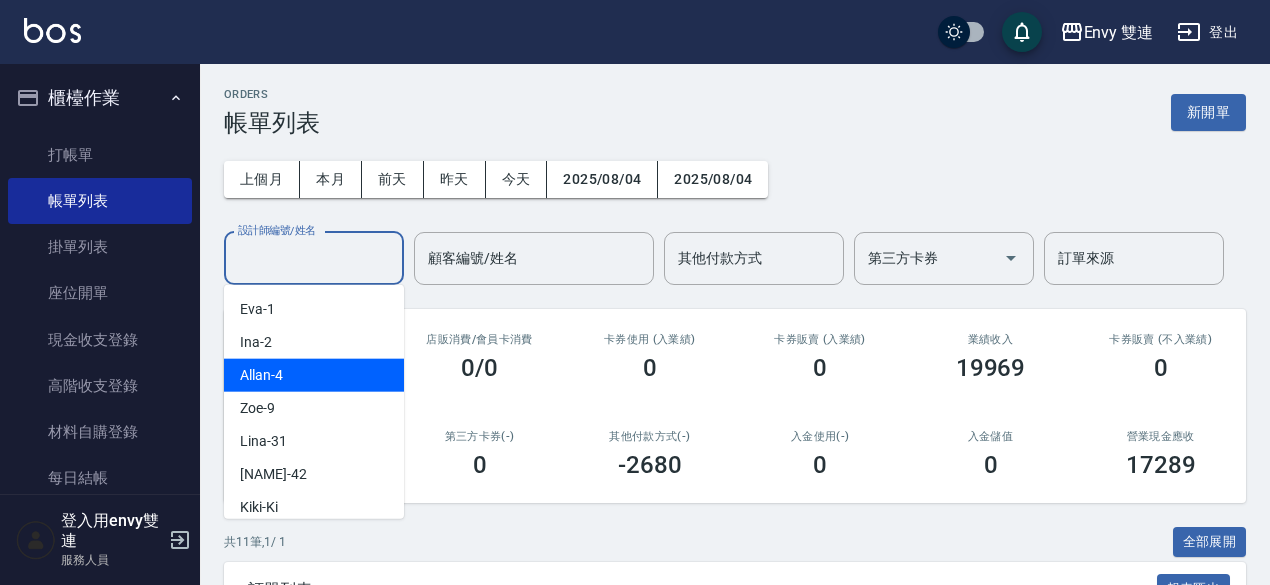 drag, startPoint x: 273, startPoint y: 246, endPoint x: 320, endPoint y: 383, distance: 144.83784 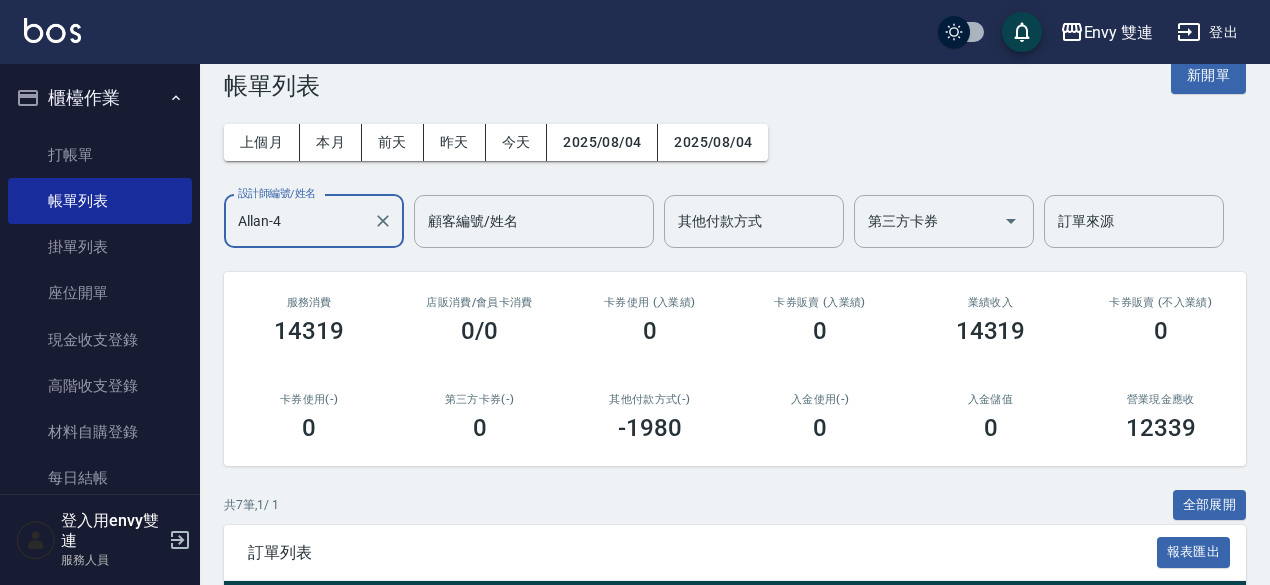 scroll, scrollTop: 26, scrollLeft: 0, axis: vertical 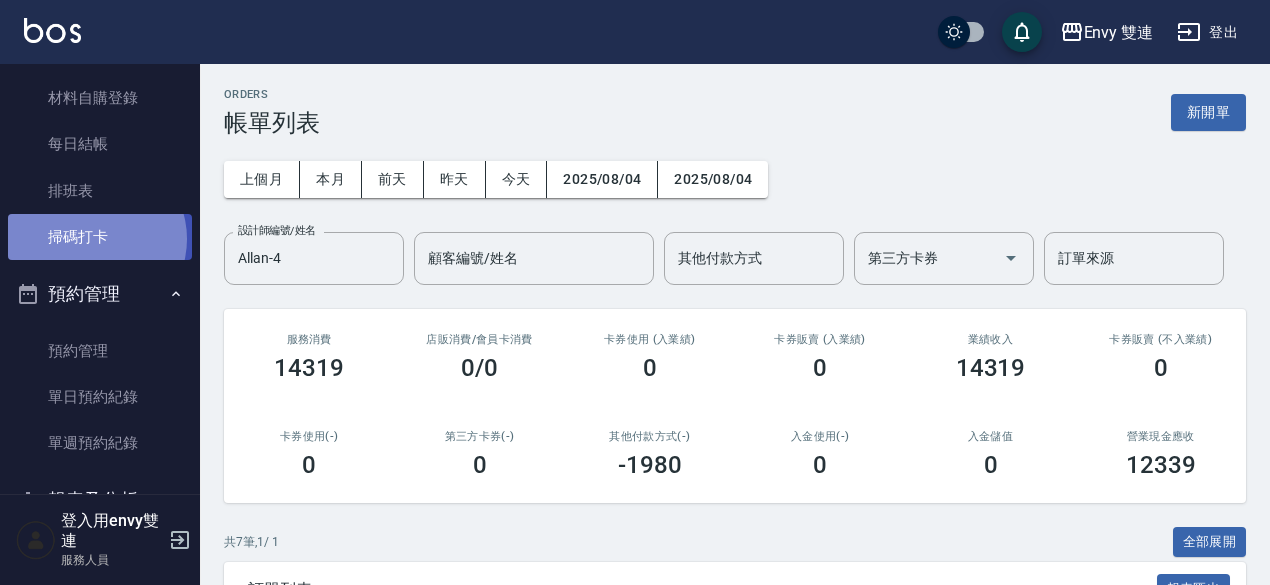 click on "掃碼打卡" at bounding box center [100, 237] 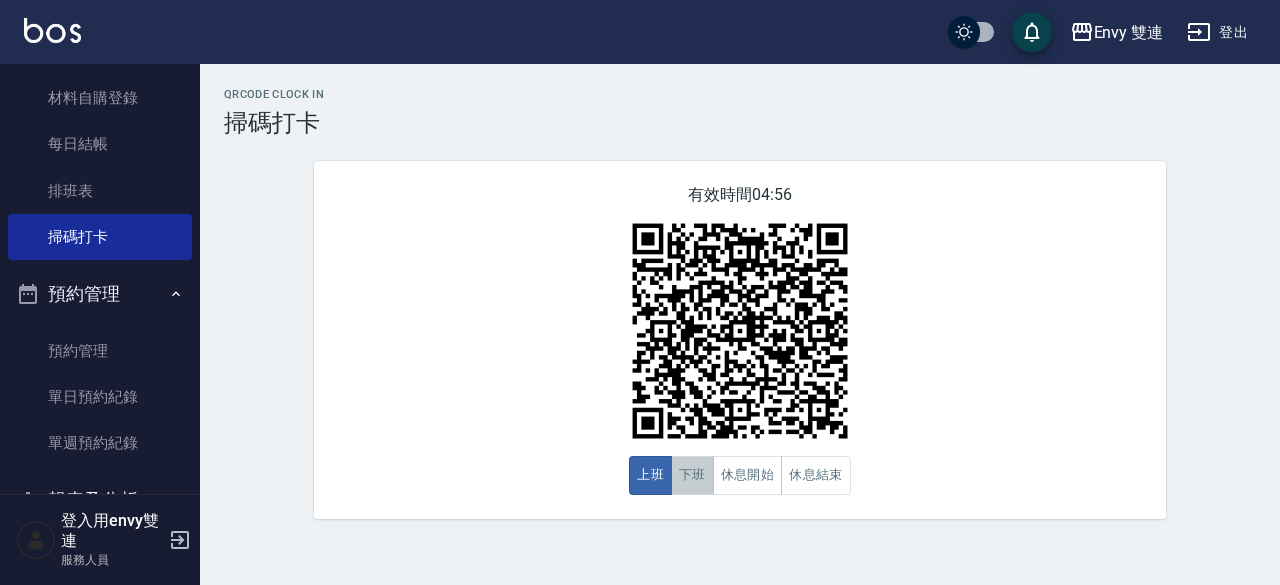 click on "下班" at bounding box center [692, 475] 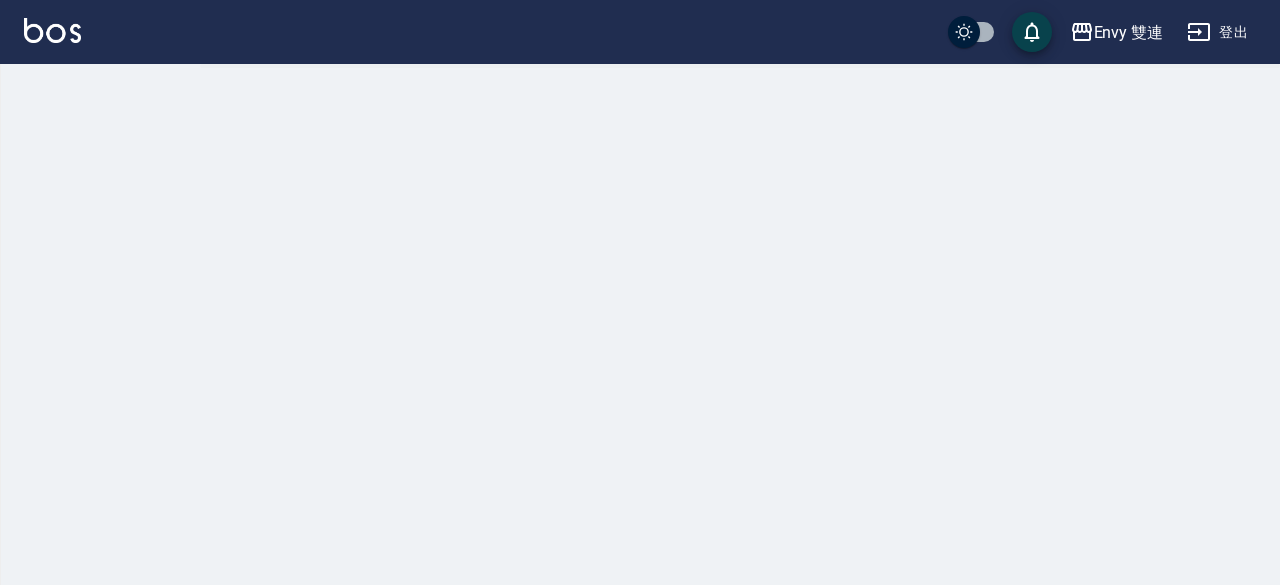 scroll, scrollTop: 0, scrollLeft: 0, axis: both 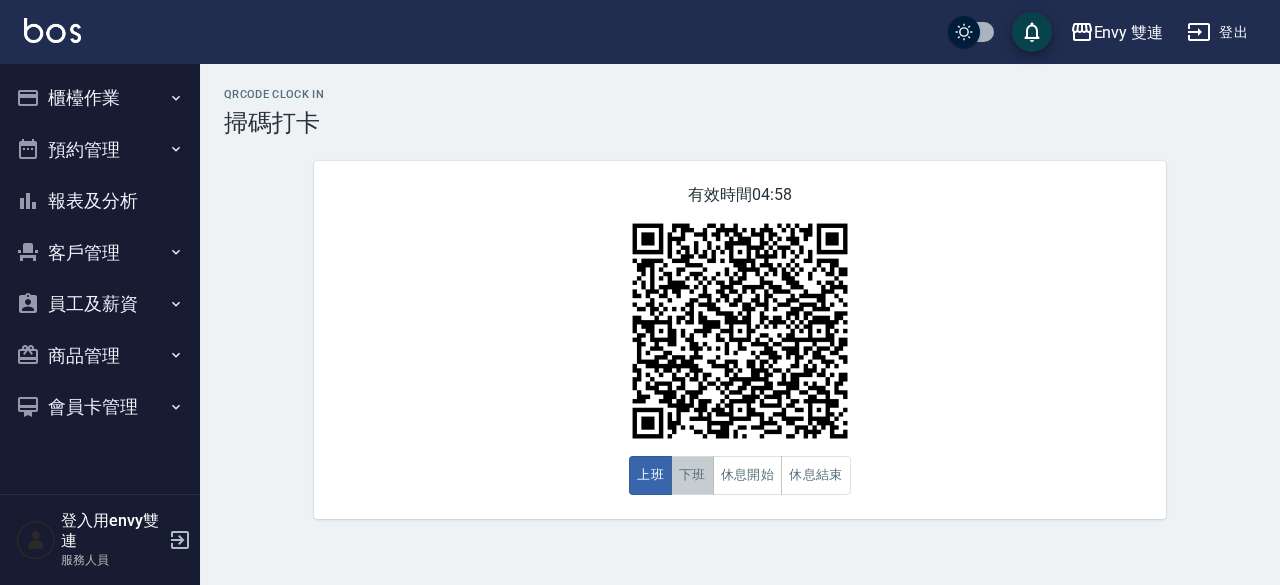 click on "下班" at bounding box center [692, 475] 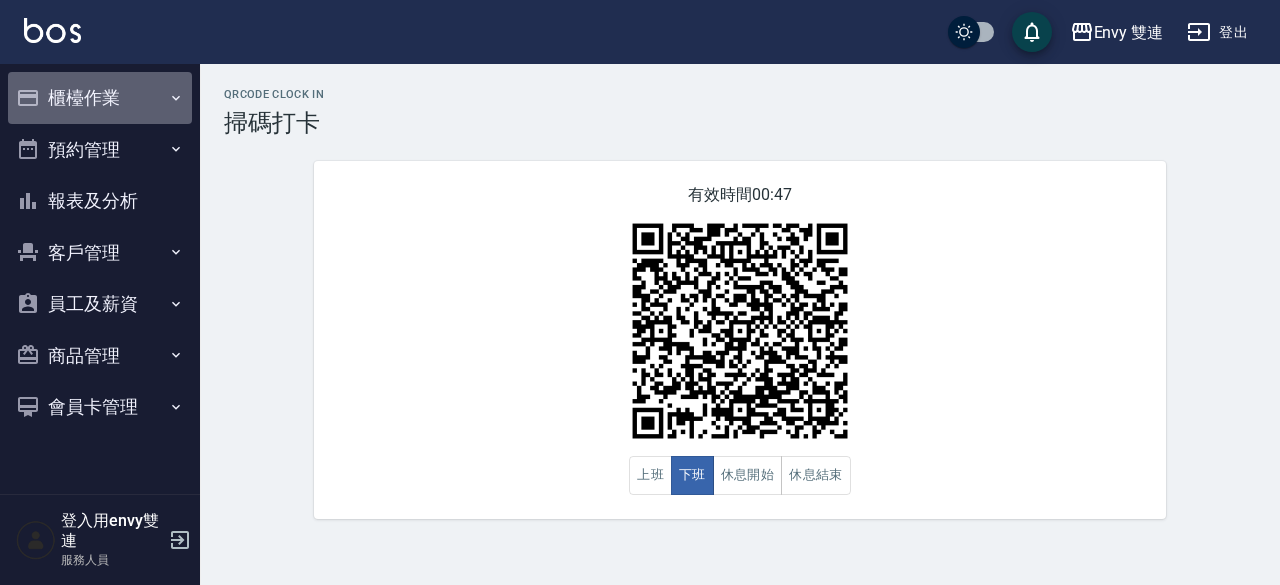 click on "櫃檯作業" at bounding box center (100, 98) 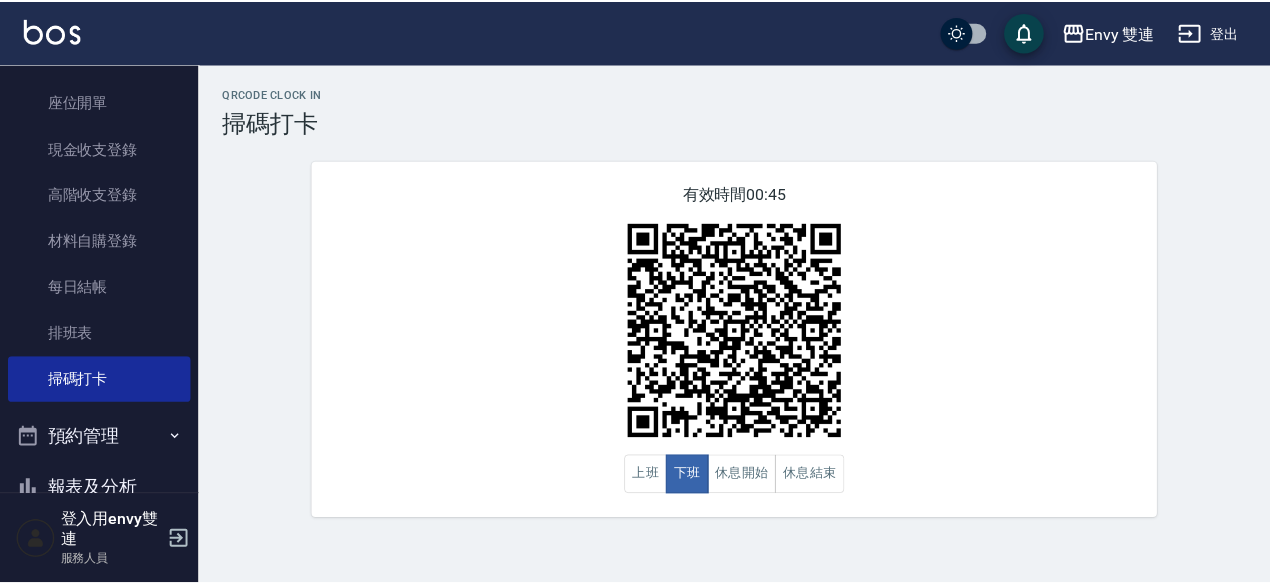 scroll, scrollTop: 315, scrollLeft: 0, axis: vertical 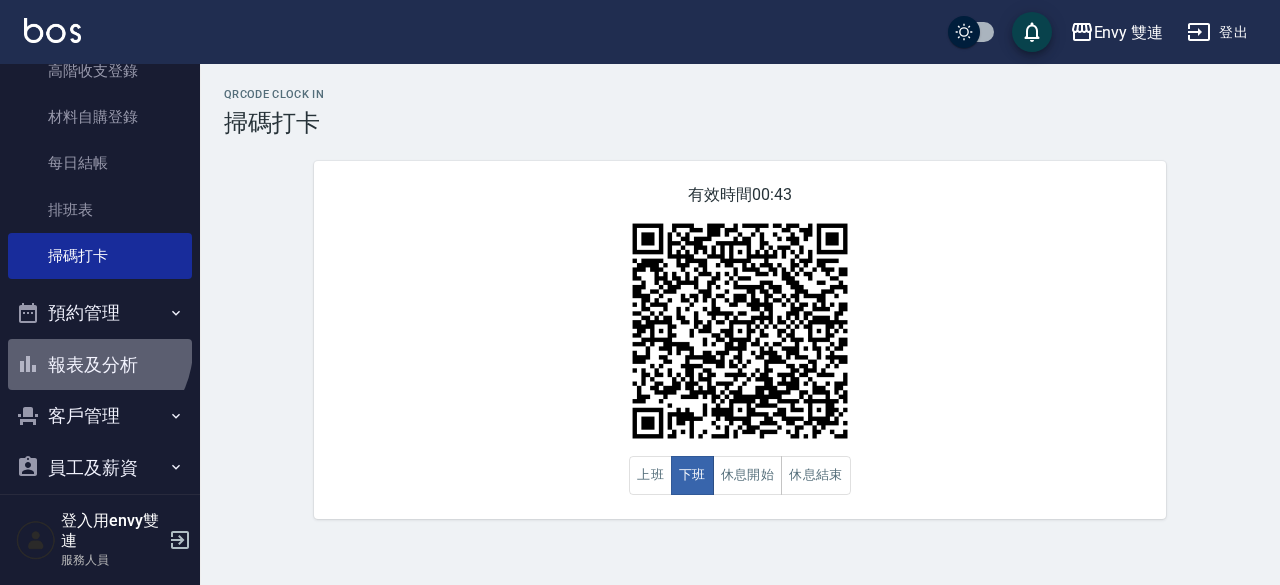 click on "報表及分析" at bounding box center (100, 365) 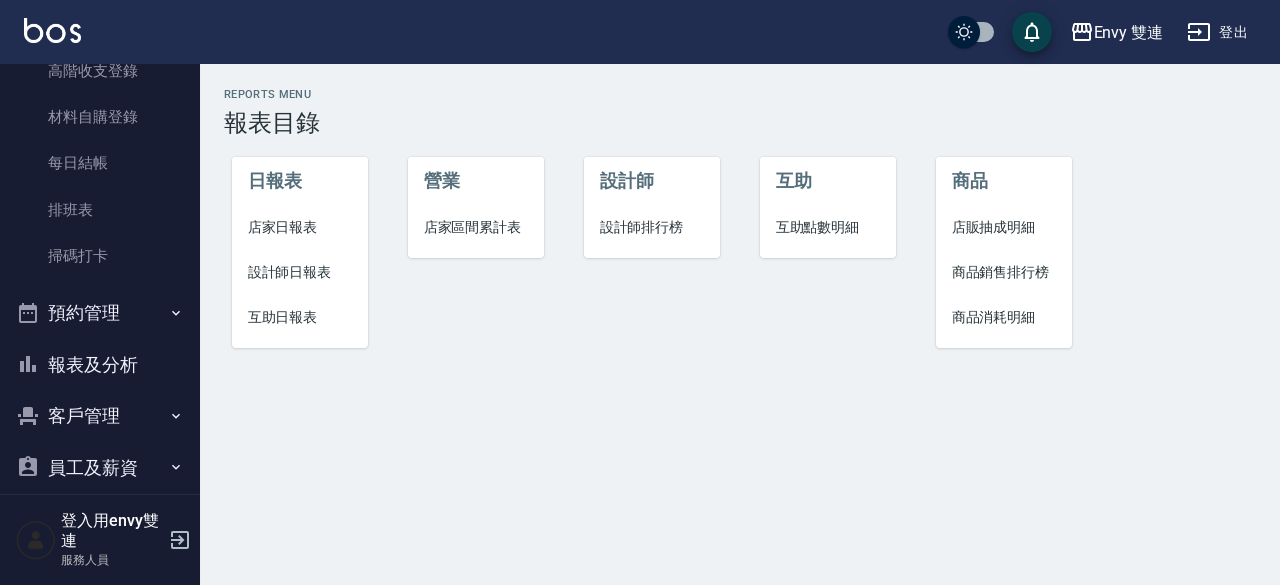 click on "設計師日報表" at bounding box center (300, 272) 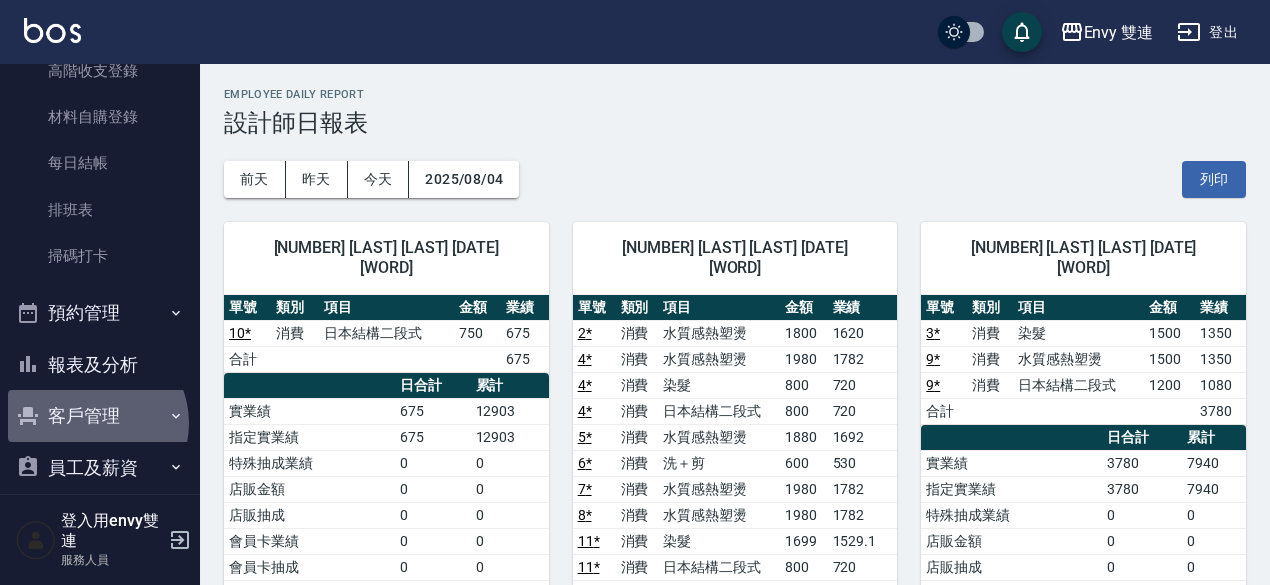 click on "客戶管理" at bounding box center [100, 416] 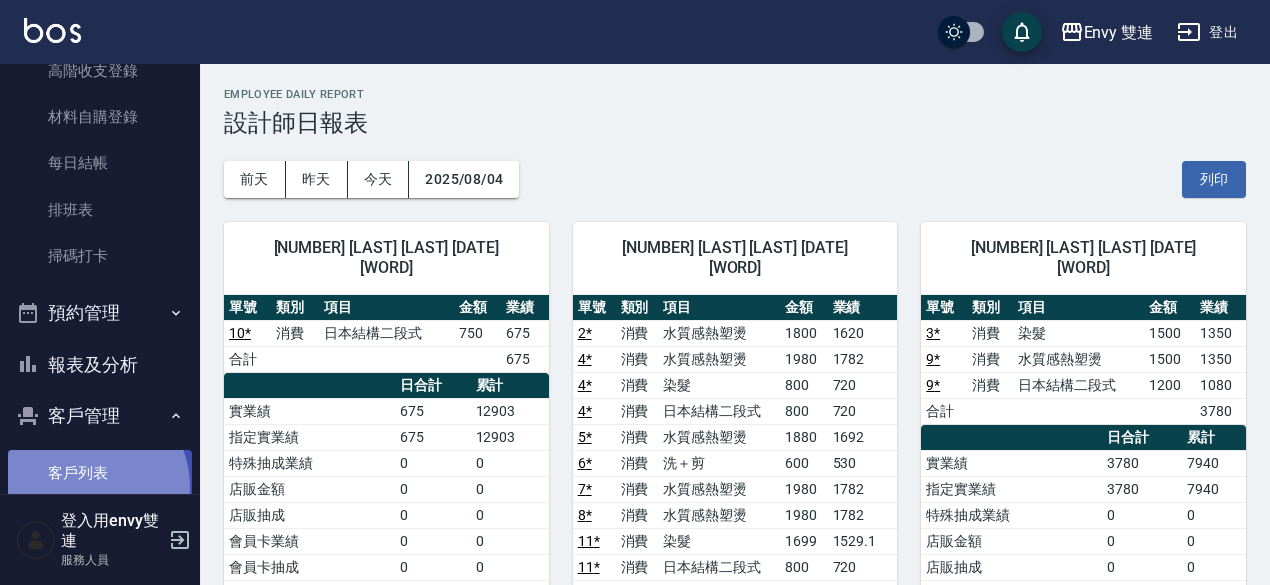 click on "客戶列表" at bounding box center [100, 473] 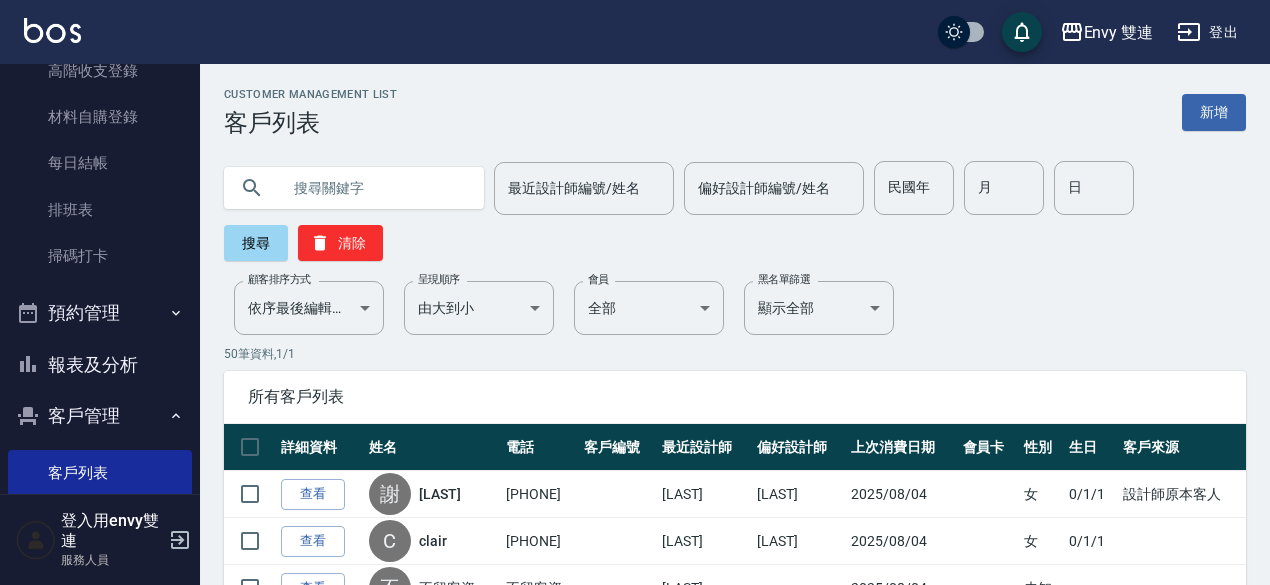 click at bounding box center (374, 188) 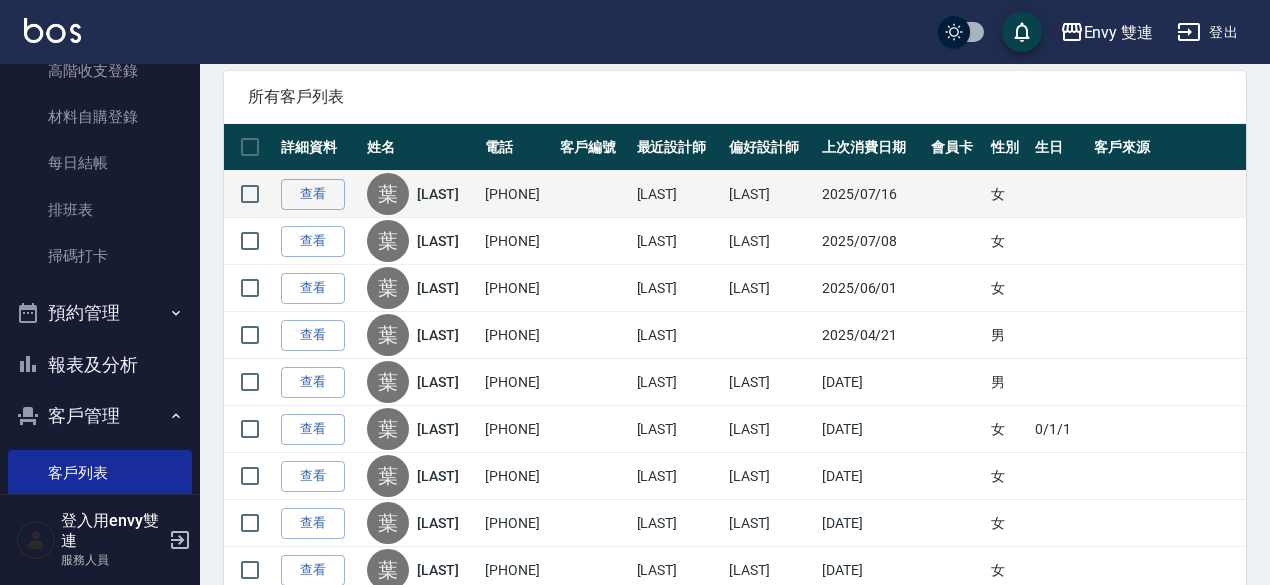 scroll, scrollTop: 0, scrollLeft: 0, axis: both 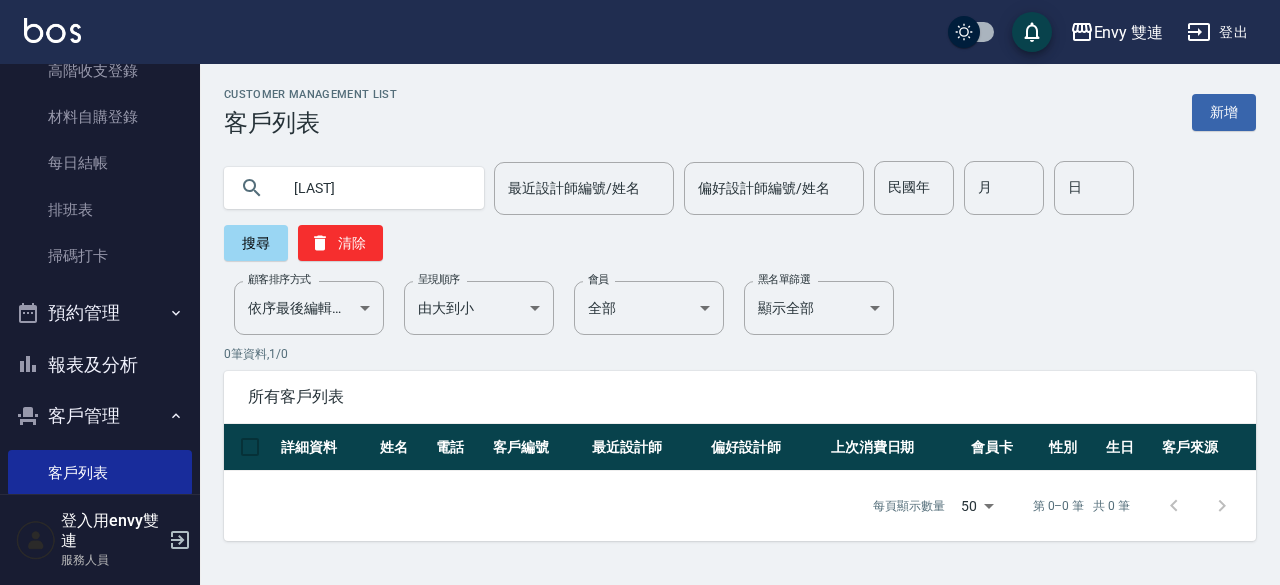 click on "[LAST]" at bounding box center [374, 188] 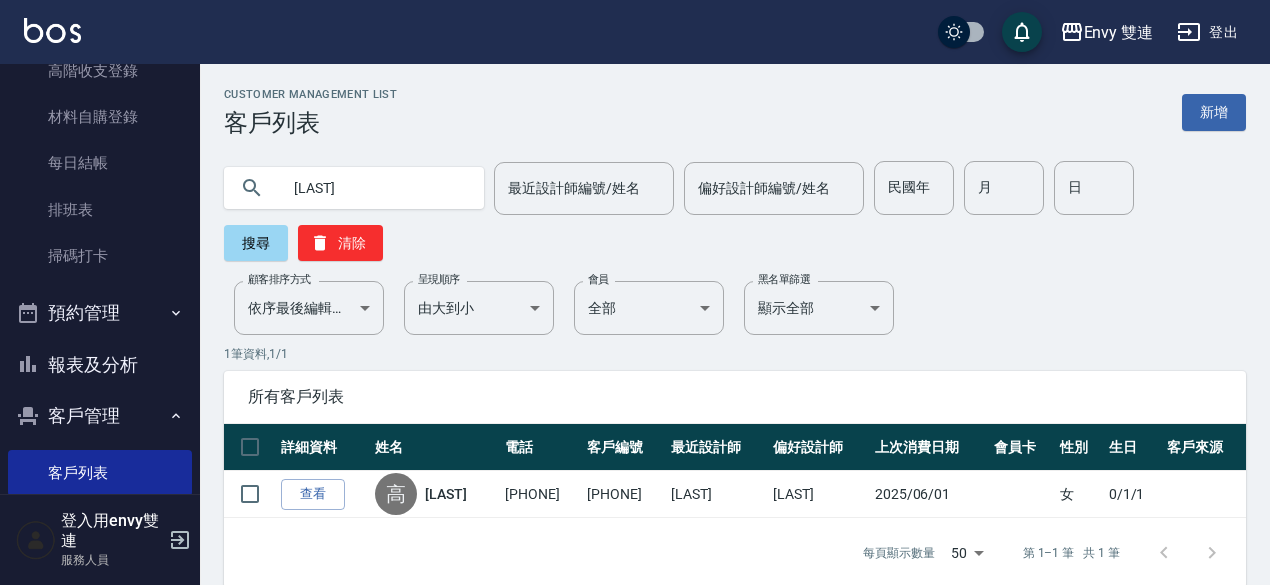 scroll, scrollTop: 26, scrollLeft: 0, axis: vertical 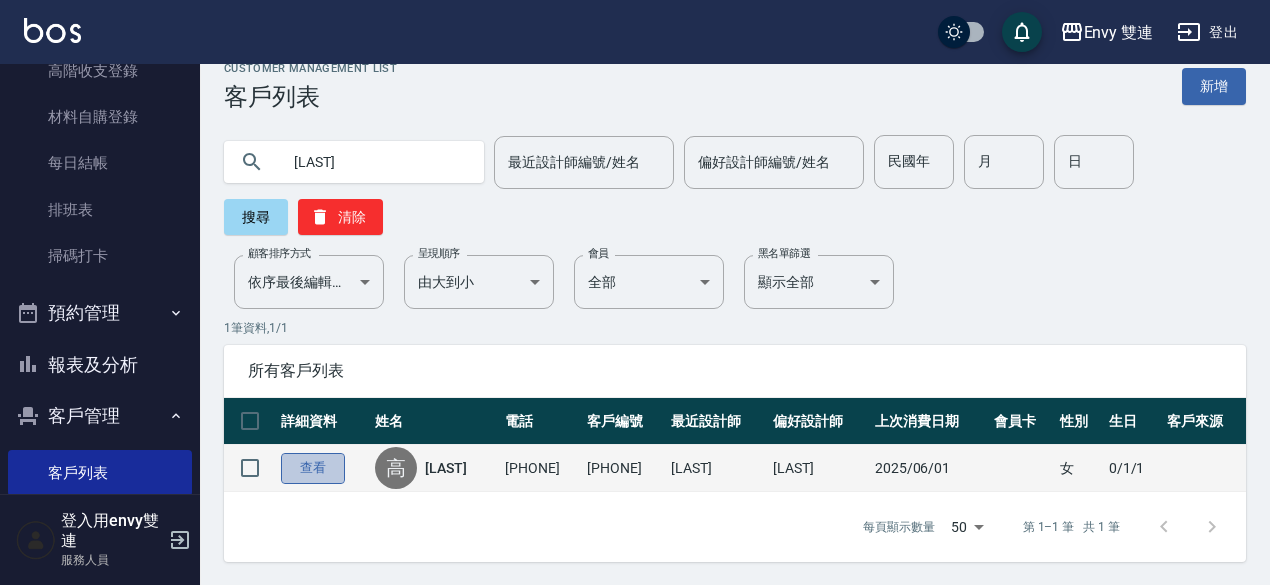 click on "查看" at bounding box center (313, 468) 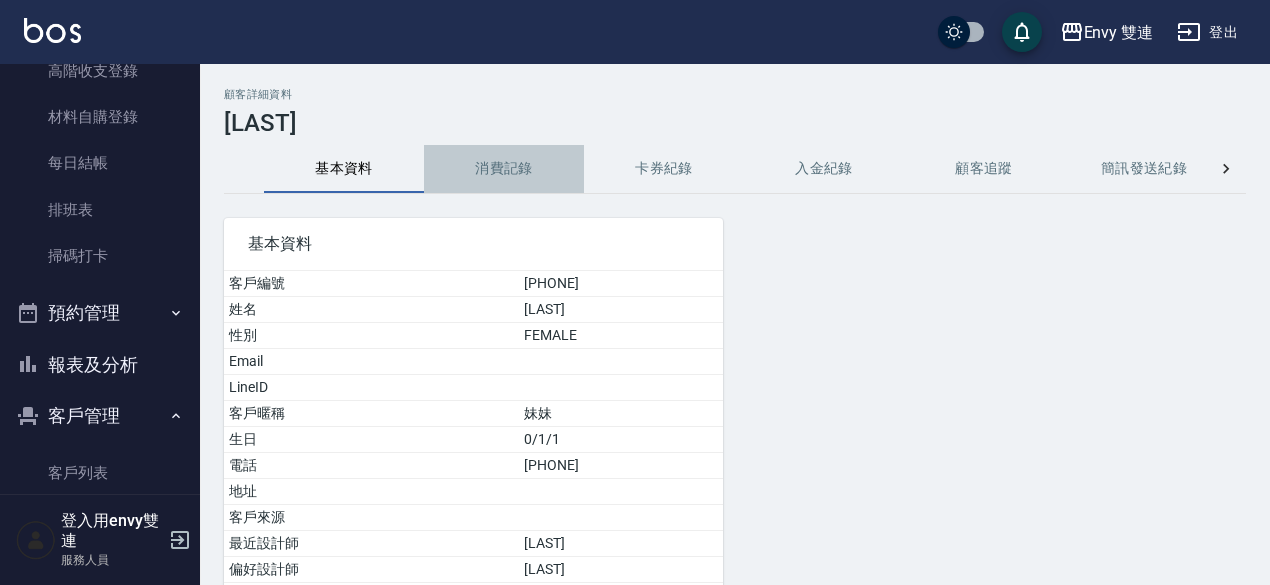 click on "消費記錄" at bounding box center (504, 169) 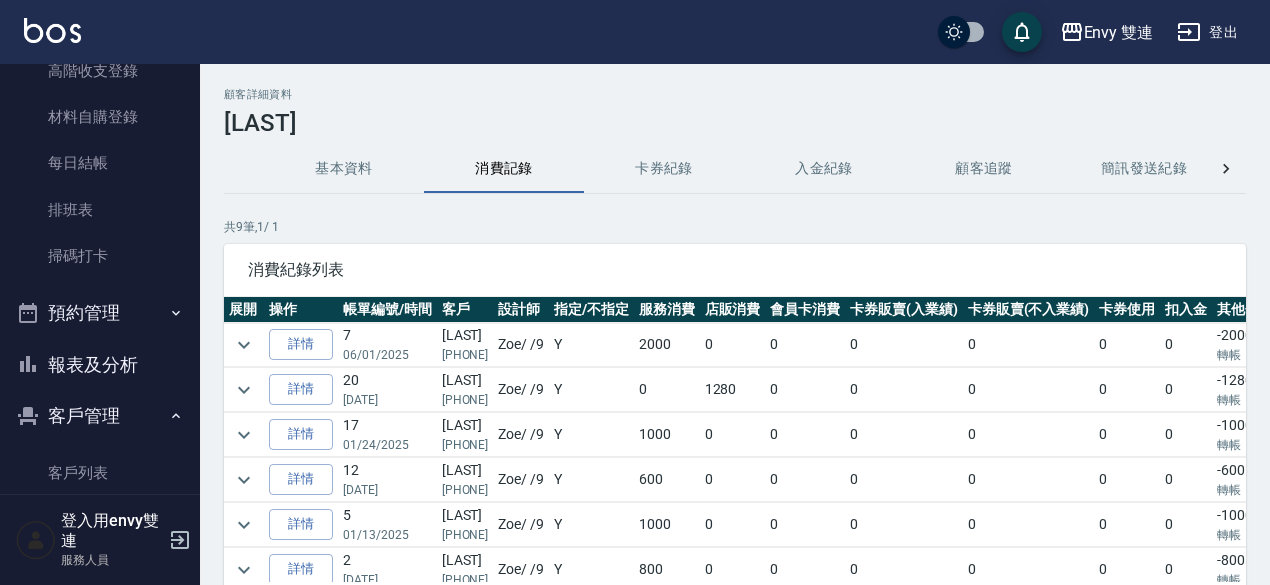 scroll, scrollTop: 154, scrollLeft: 0, axis: vertical 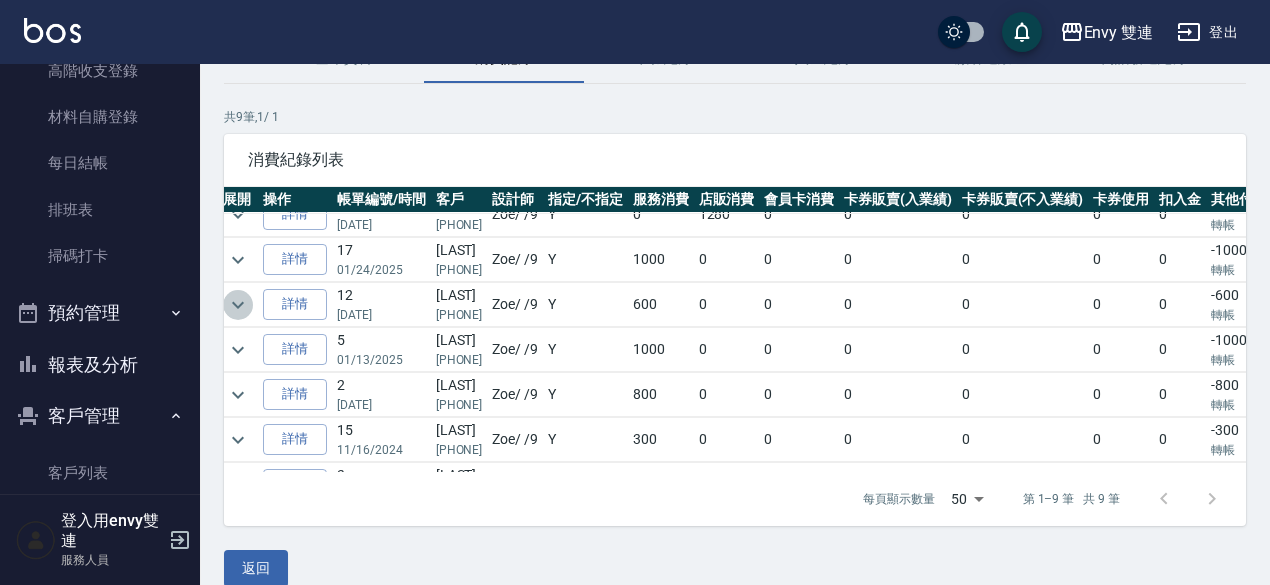 click 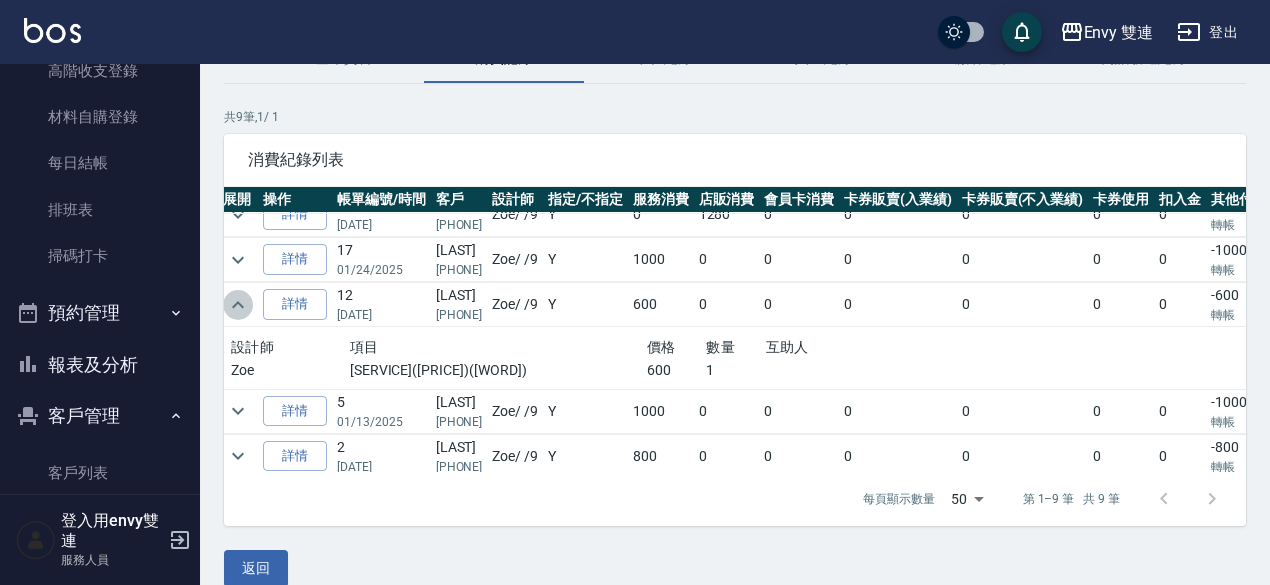 click 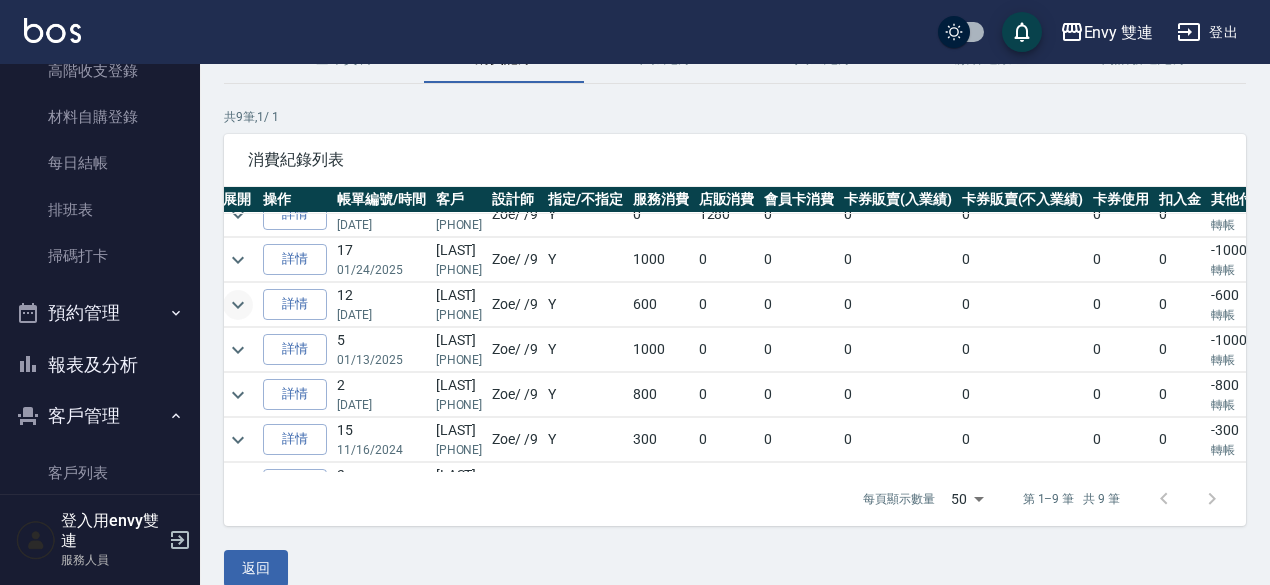 scroll, scrollTop: 0, scrollLeft: 6, axis: horizontal 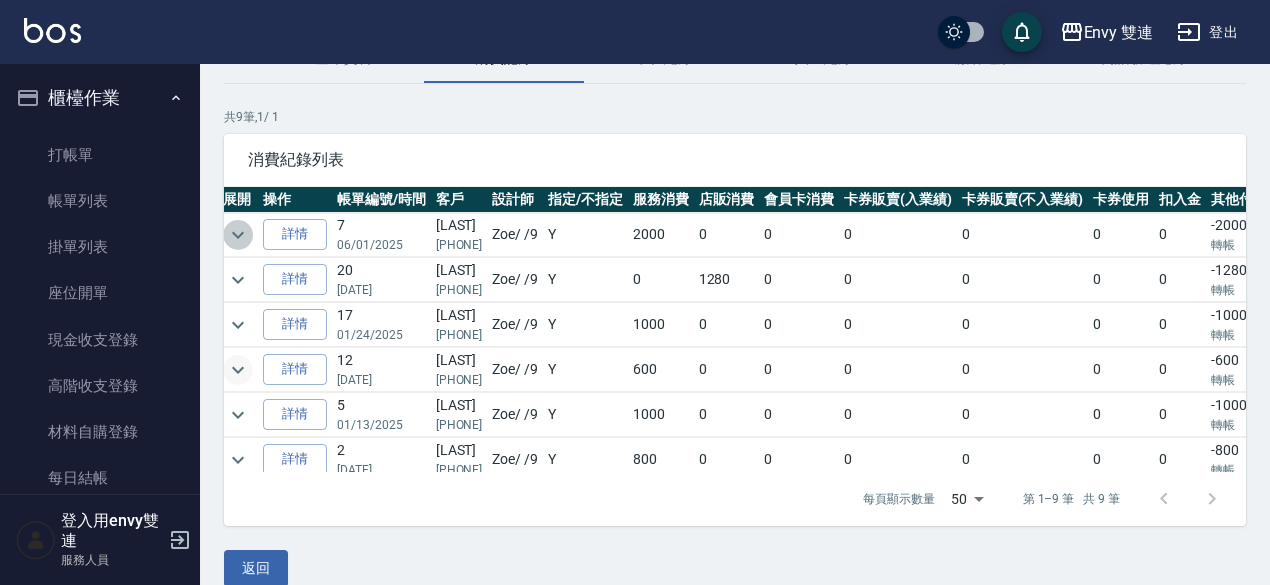 click 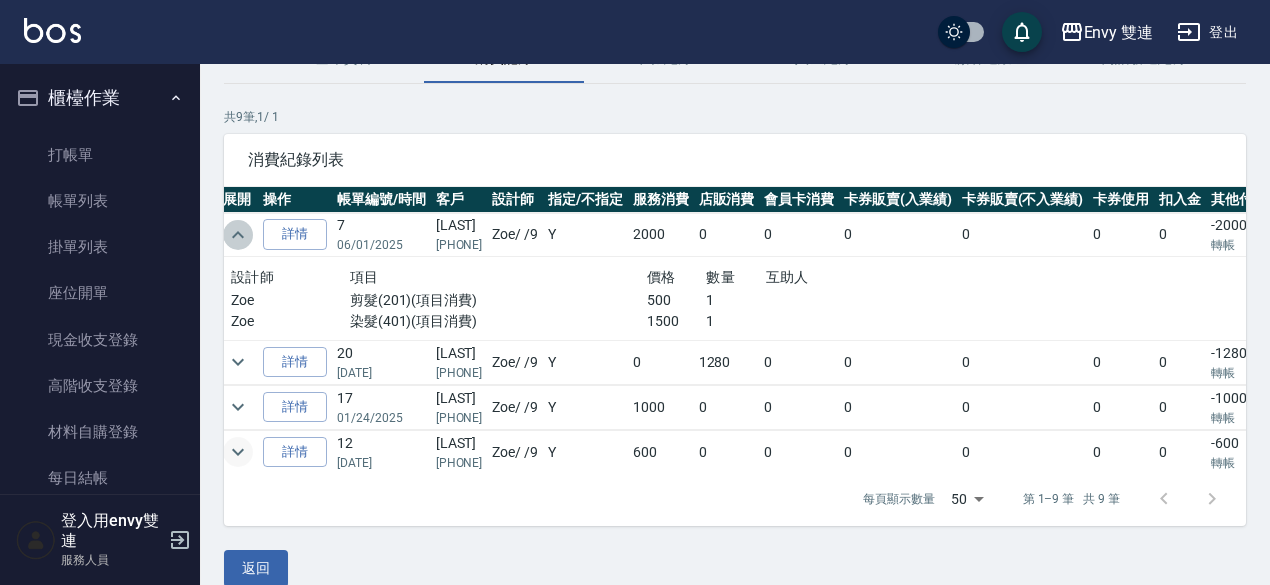 click 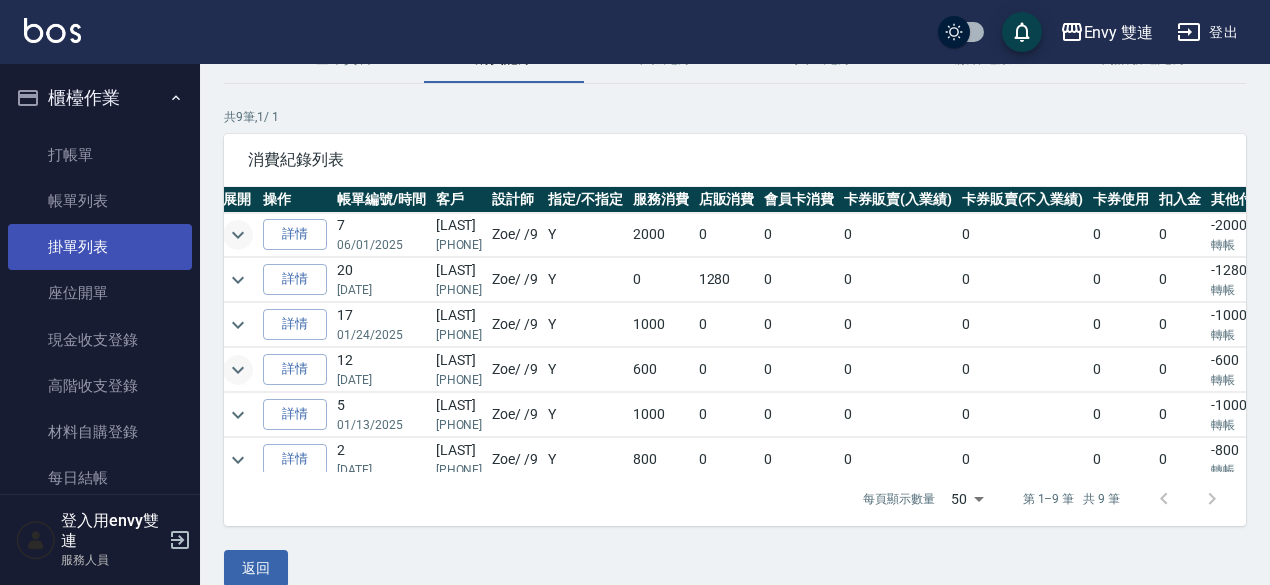scroll, scrollTop: 0, scrollLeft: 0, axis: both 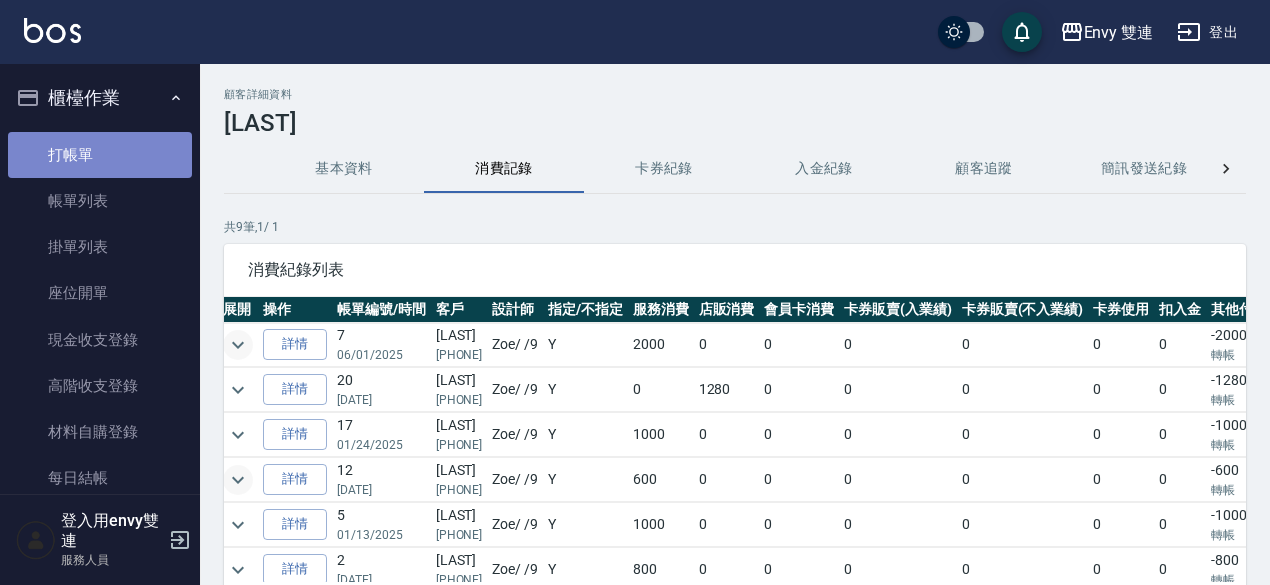 click on "打帳單" at bounding box center [100, 155] 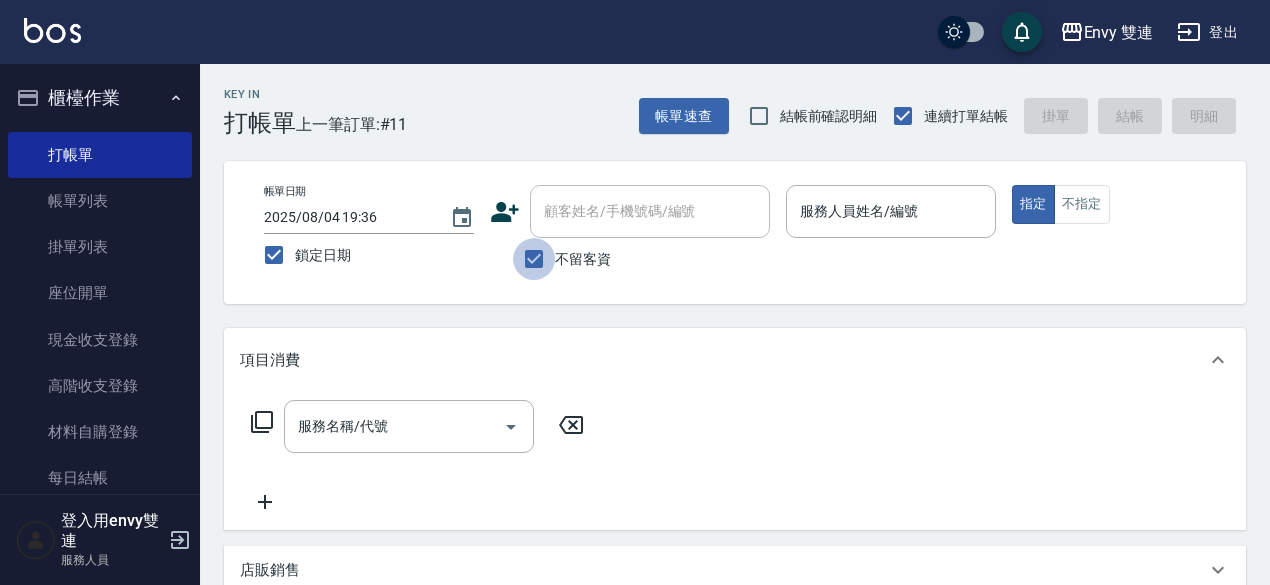click on "不留客資" at bounding box center (534, 259) 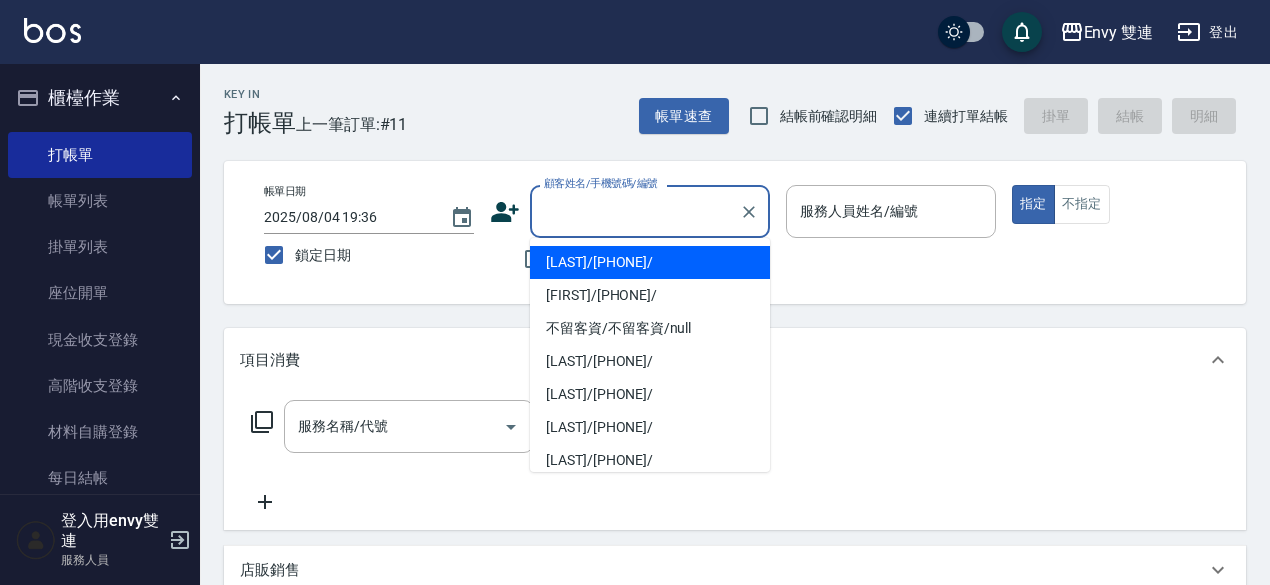 click on "顧客姓名/手機號碼/編號" at bounding box center [635, 211] 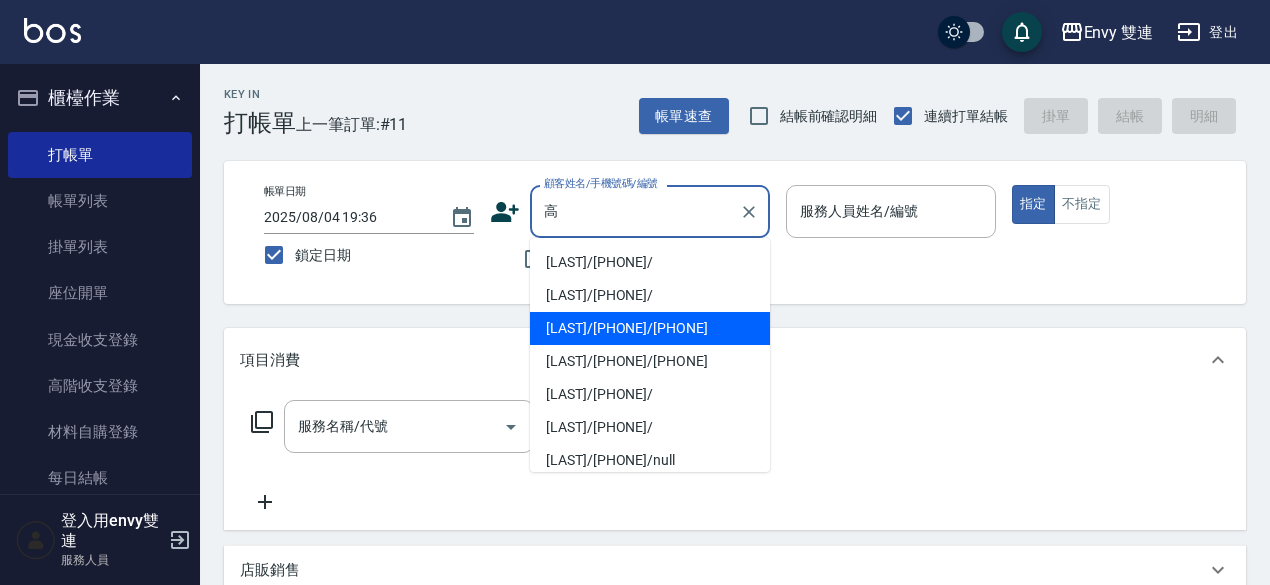 type on "[LAST]/[PHONE]/[PHONE]" 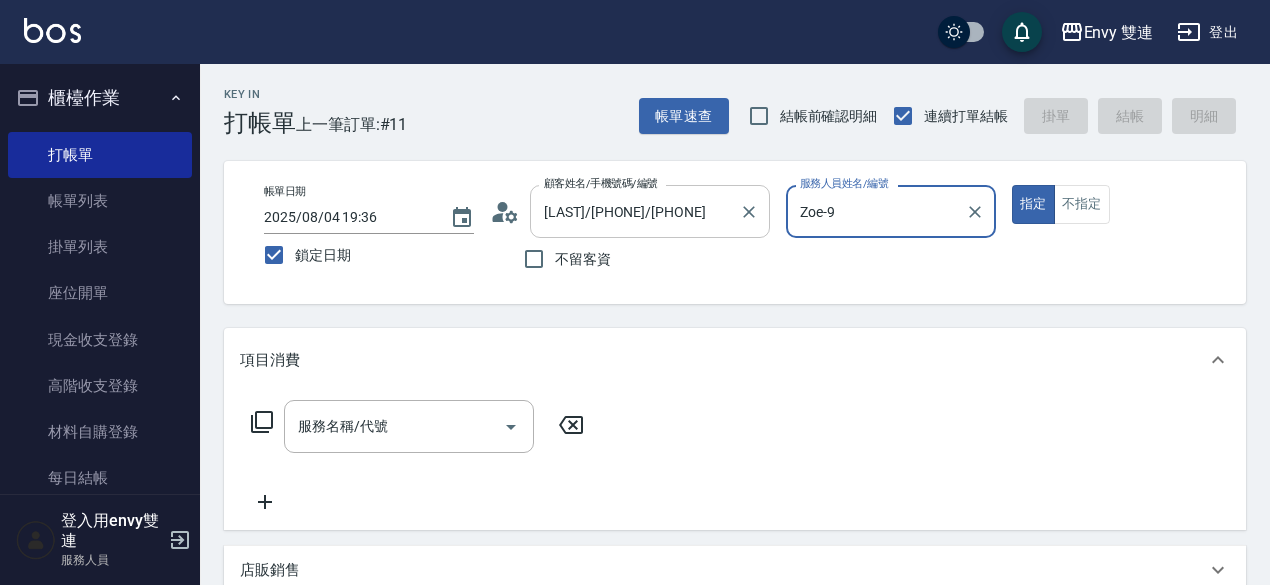 type on "Zoe-9" 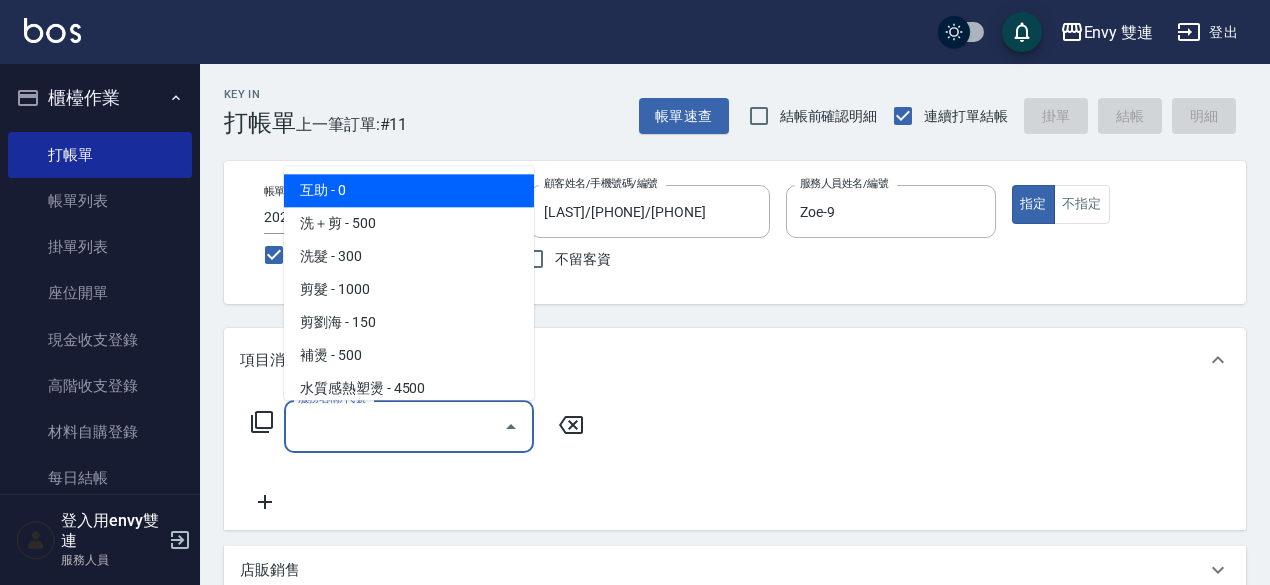 click on "服務名稱/代號" at bounding box center [394, 426] 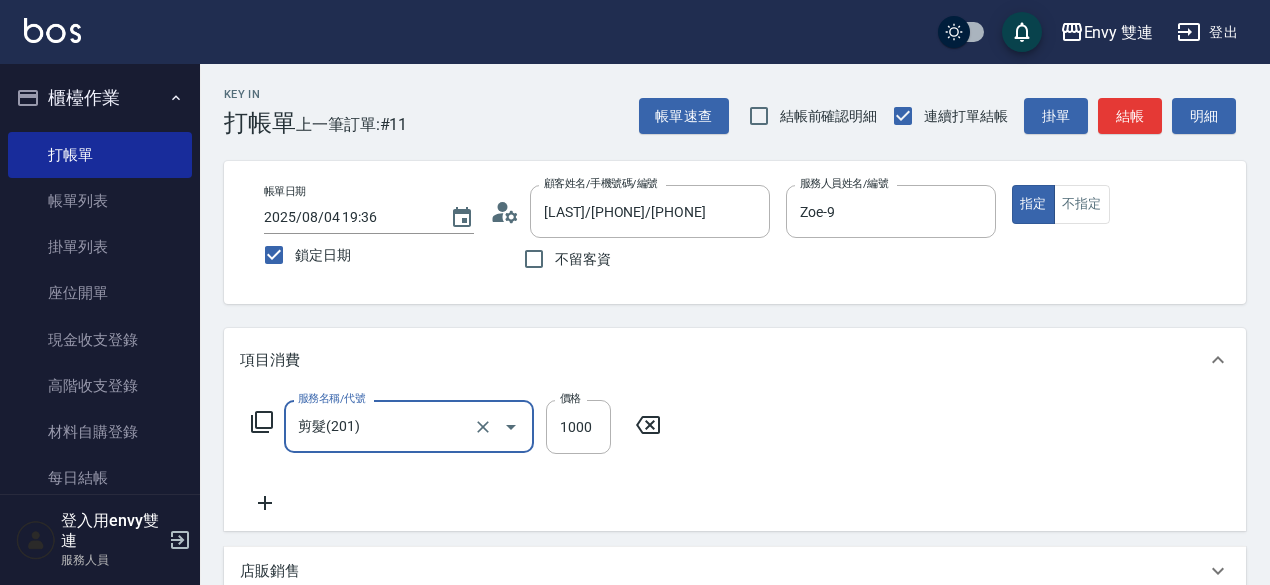 type on "剪髮(201)" 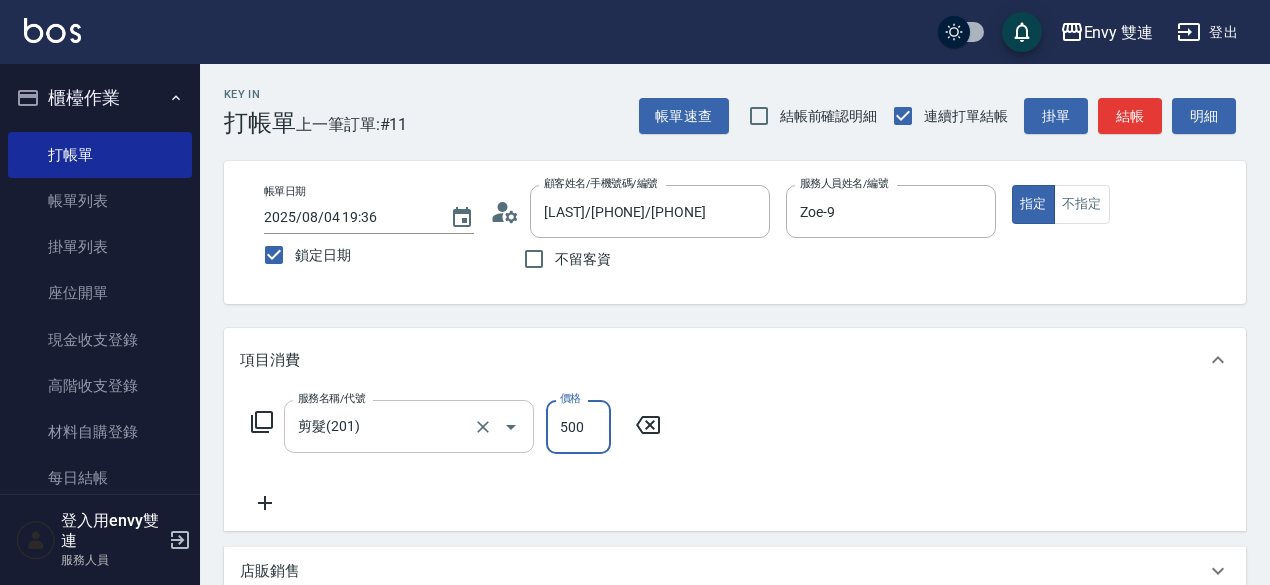 type on "500" 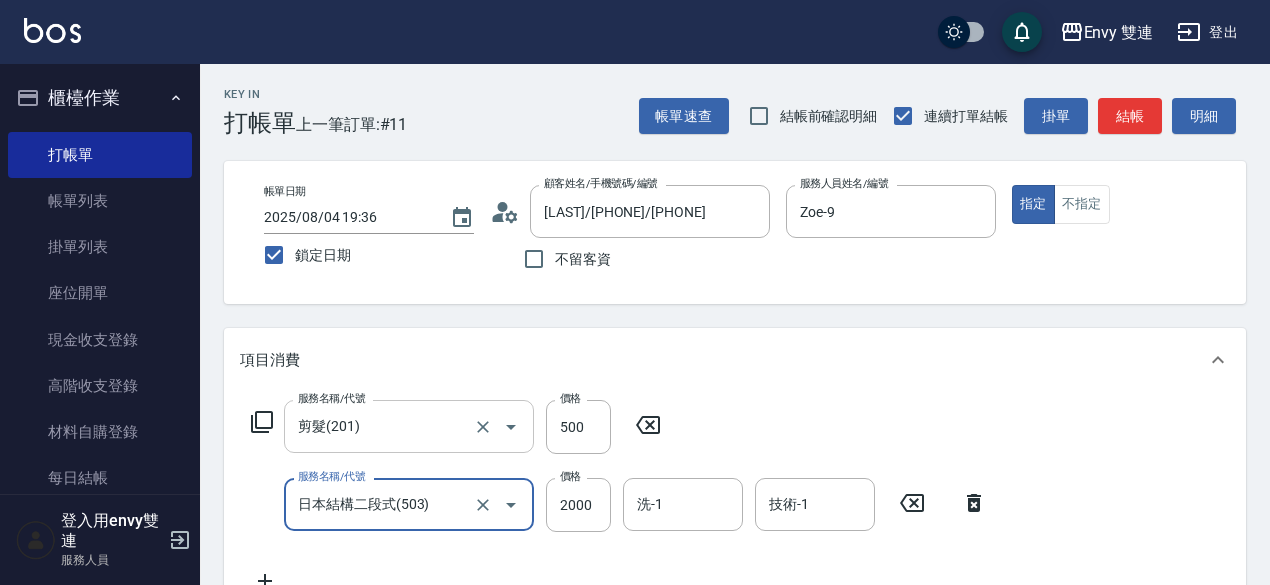type on "日本結構二段式(503)" 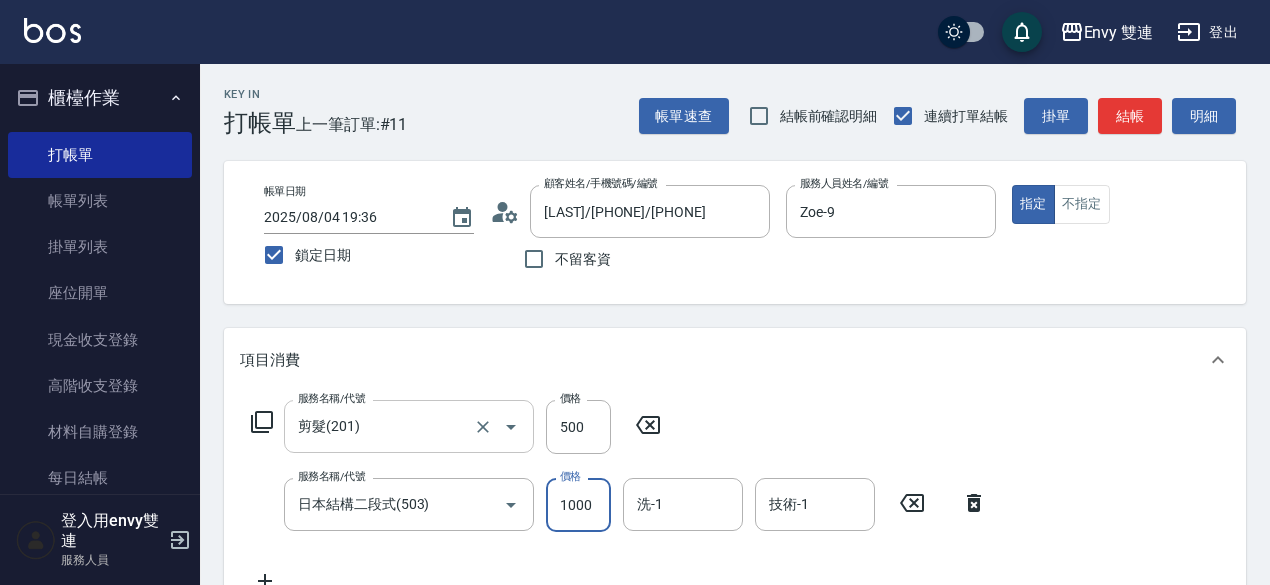 type on "1000" 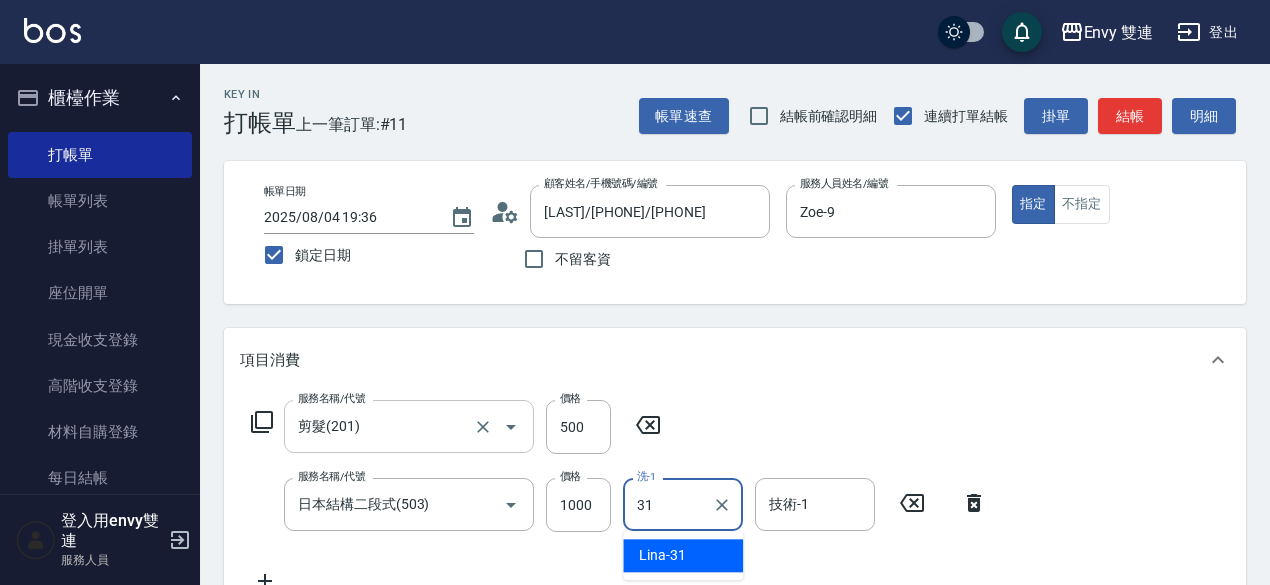 type on "Lina-31" 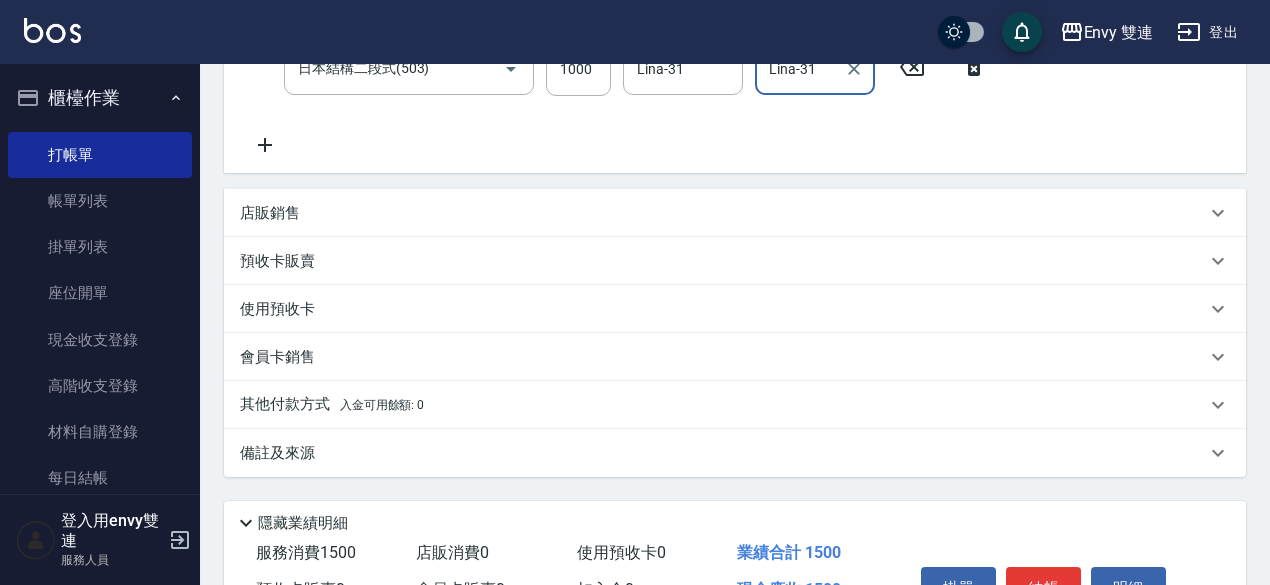 scroll, scrollTop: 552, scrollLeft: 0, axis: vertical 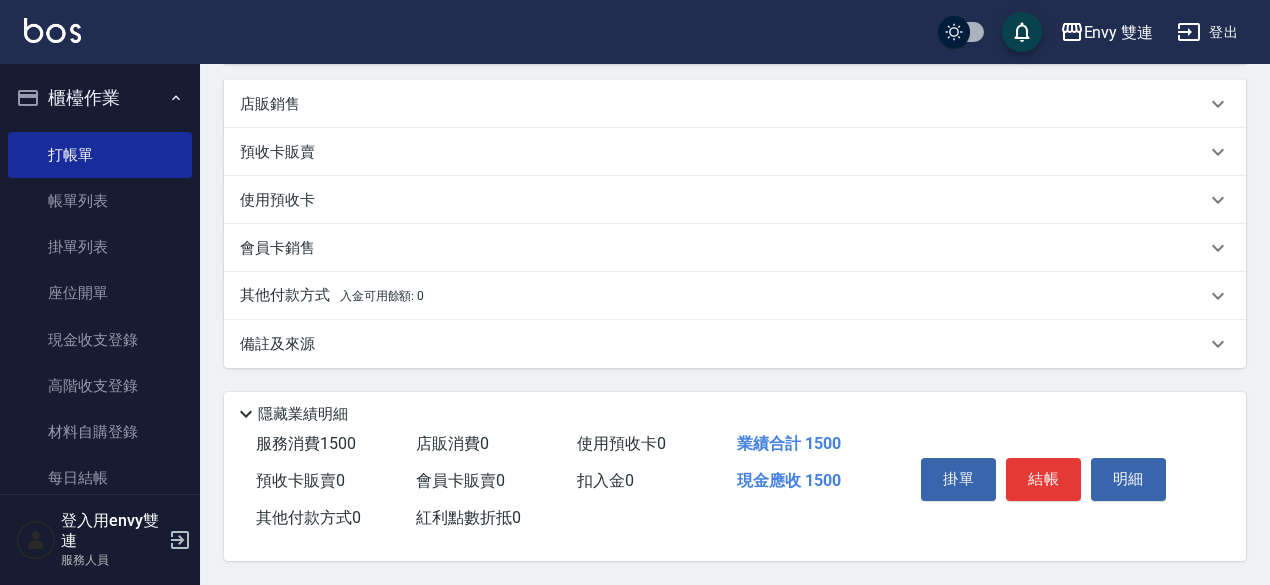 type on "Lina-31" 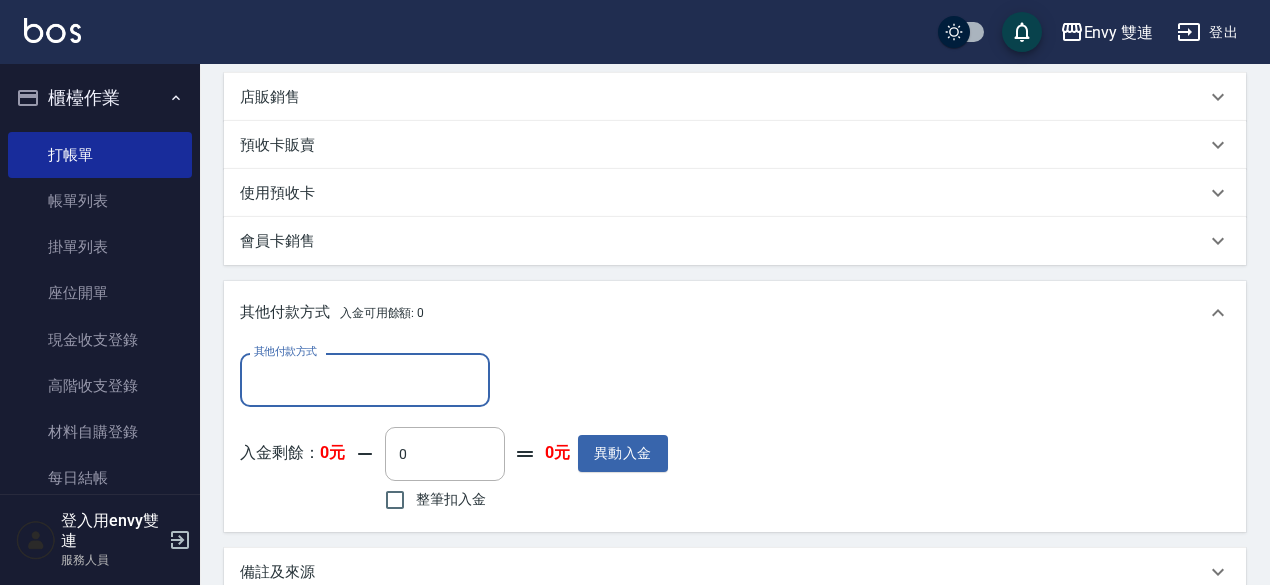 scroll, scrollTop: 0, scrollLeft: 0, axis: both 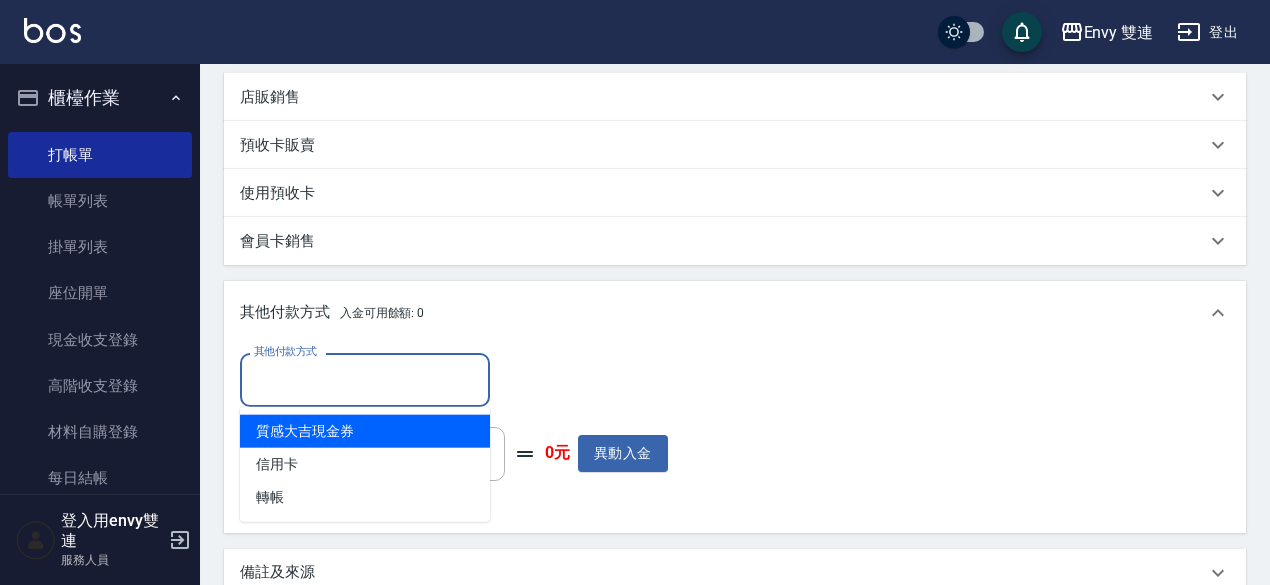 click on "其他付款方式" at bounding box center (365, 379) 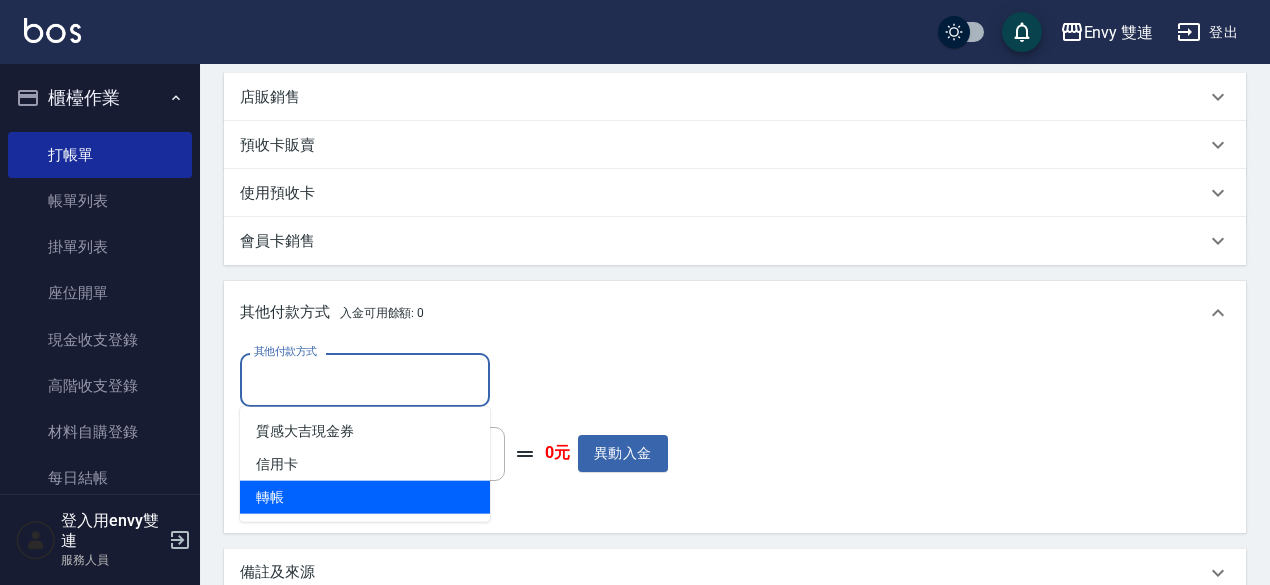 click on "轉帳" at bounding box center (365, 497) 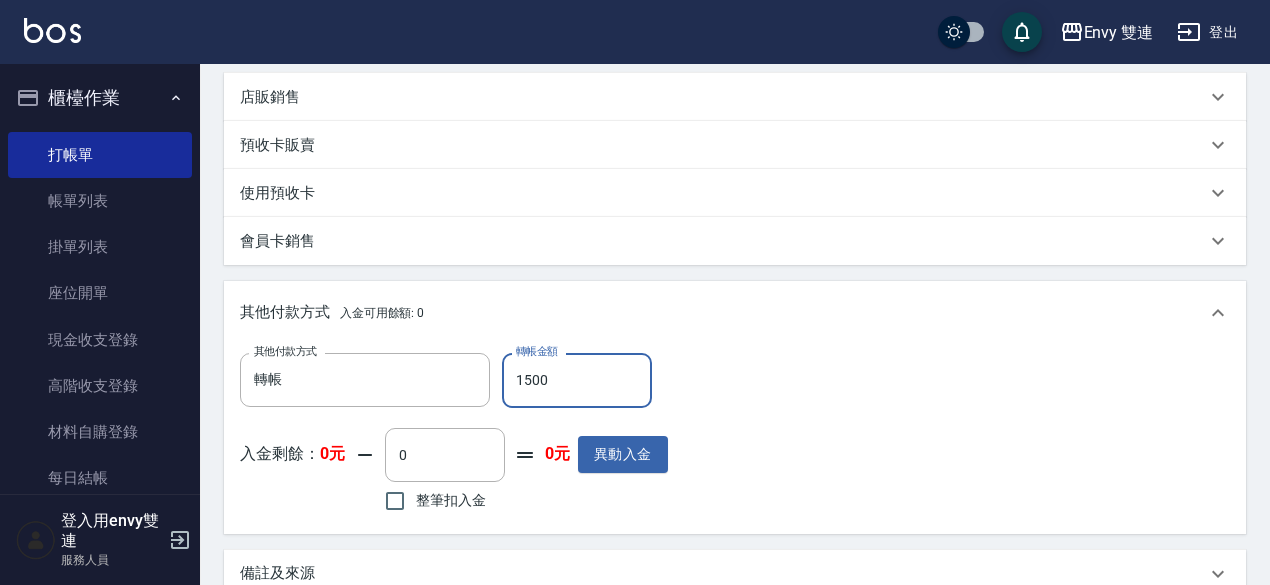 scroll, scrollTop: 788, scrollLeft: 0, axis: vertical 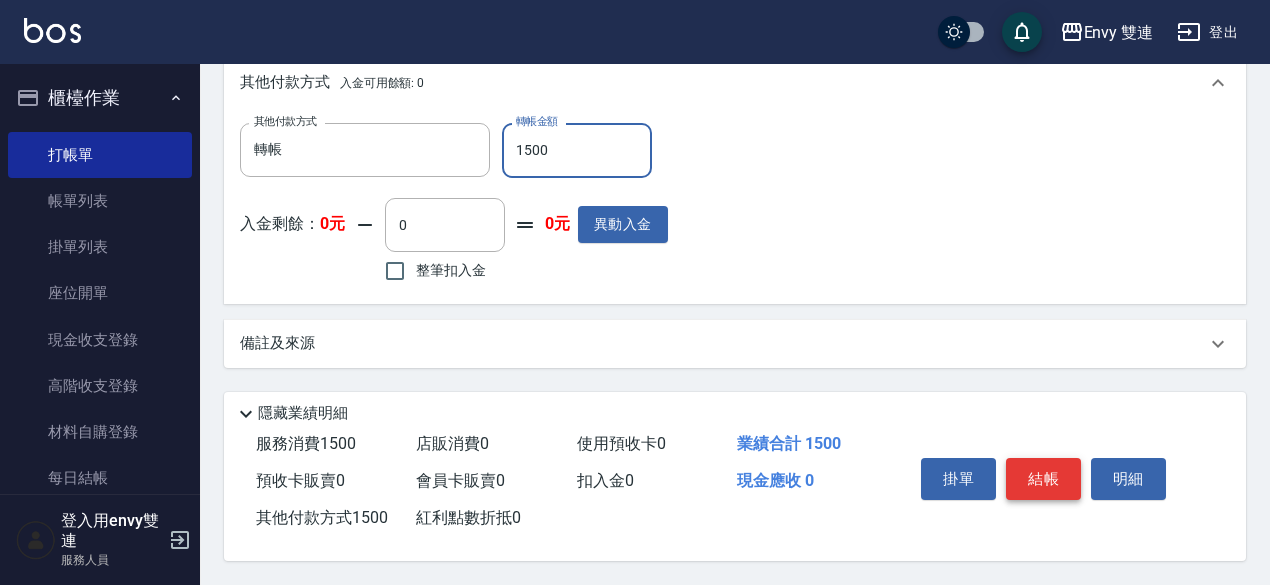 type on "1500" 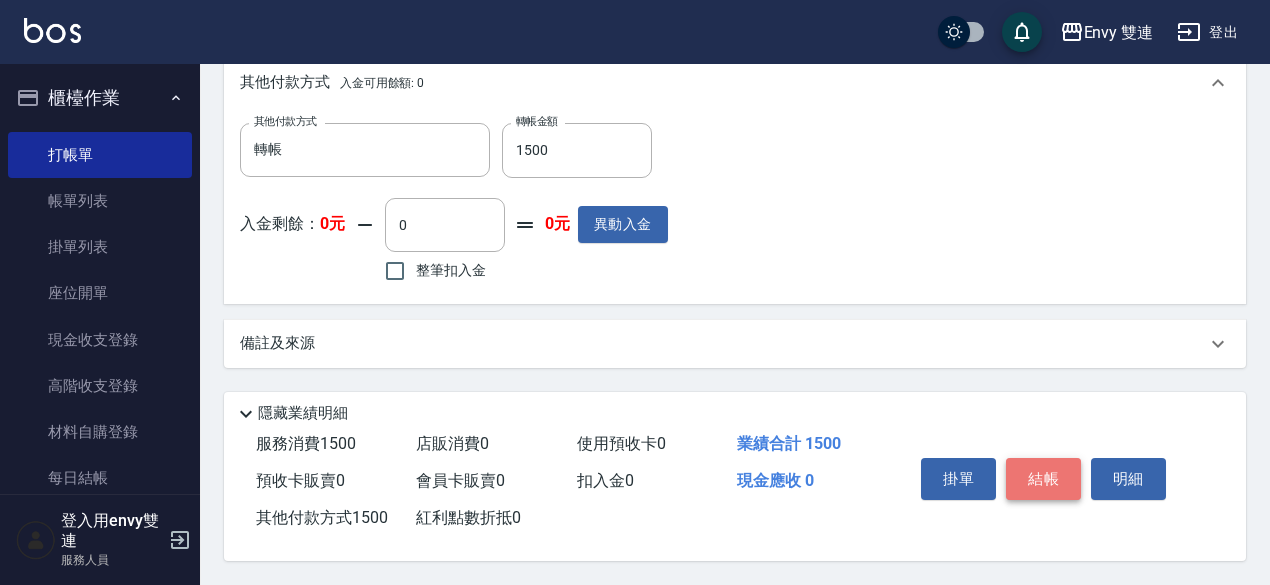 click on "結帳" at bounding box center [1043, 479] 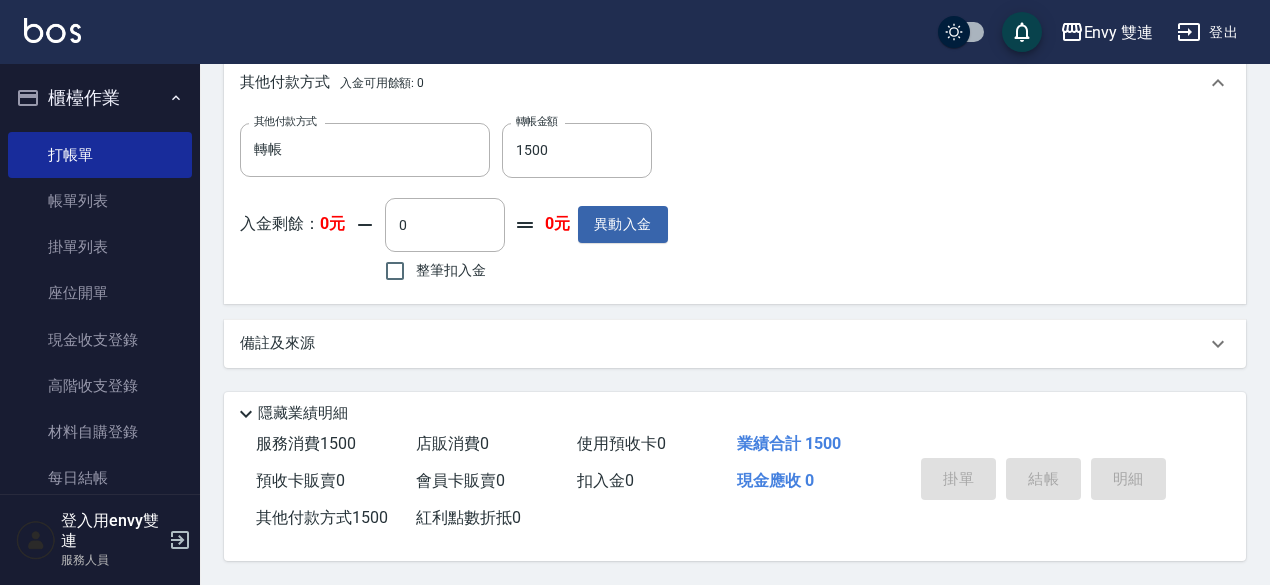 type 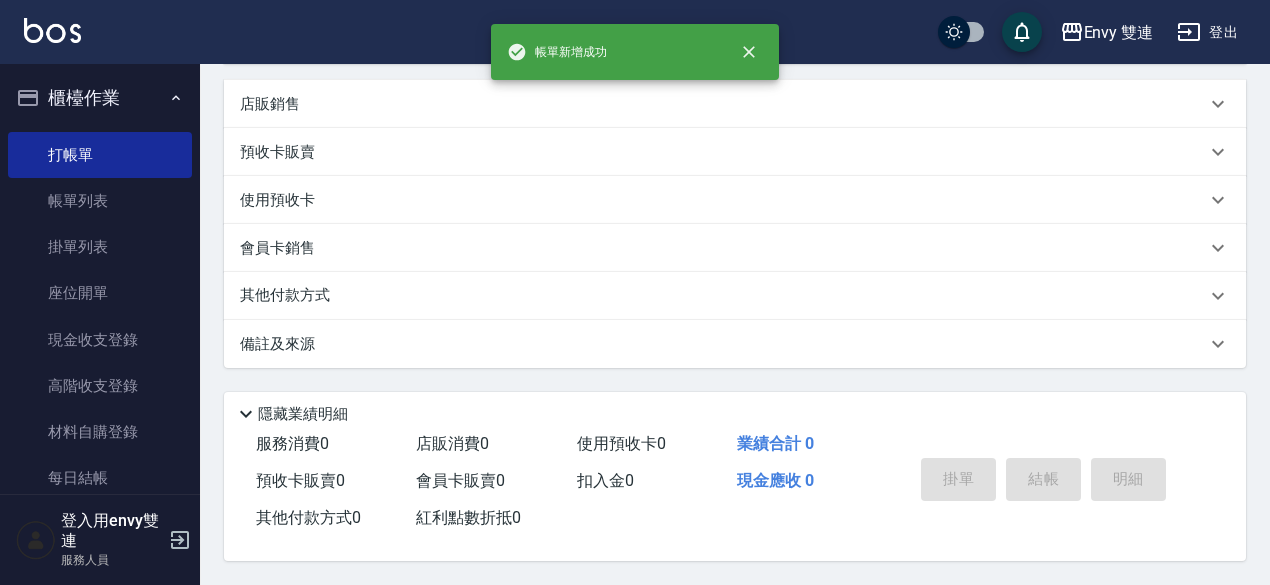 scroll, scrollTop: 0, scrollLeft: 0, axis: both 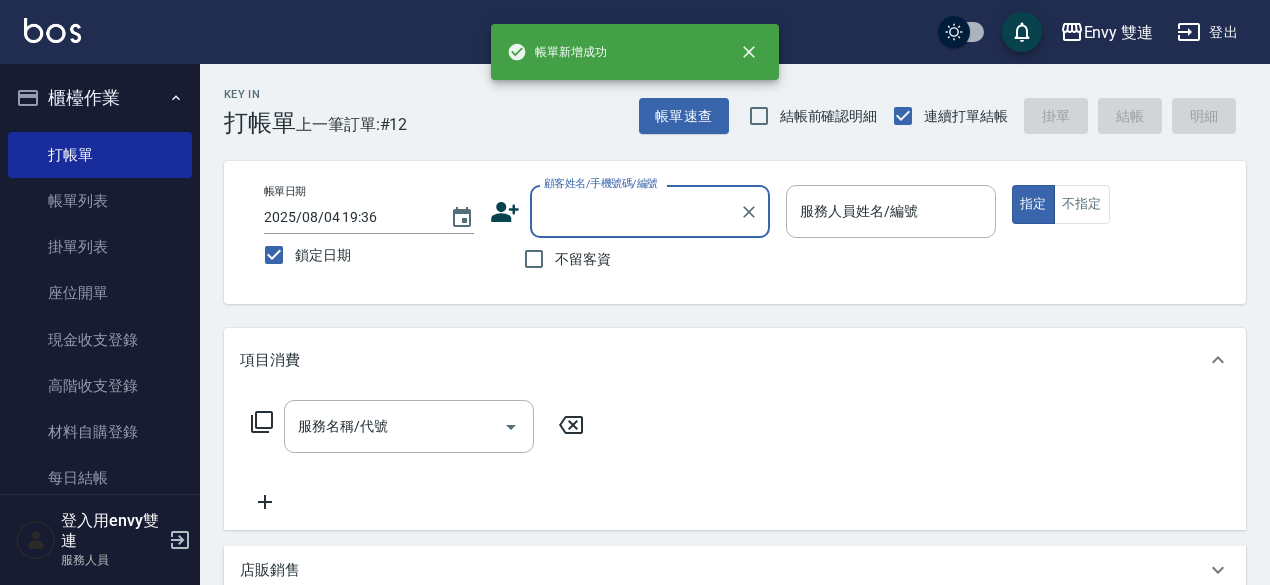 type on "." 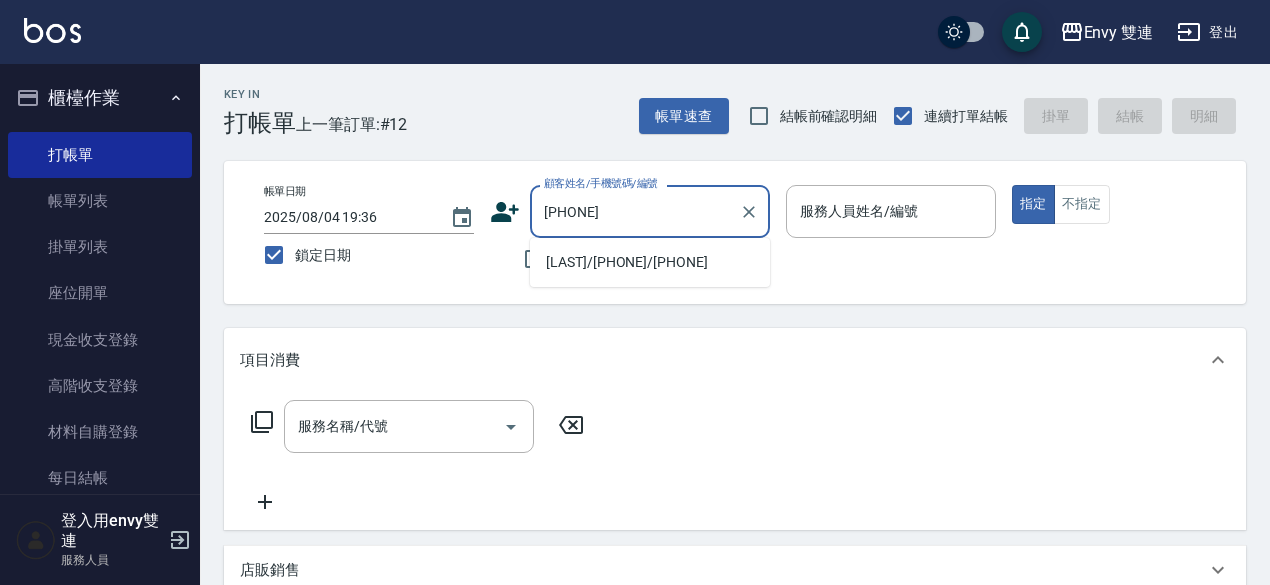 drag, startPoint x: 674, startPoint y: 263, endPoint x: 672, endPoint y: 251, distance: 12.165525 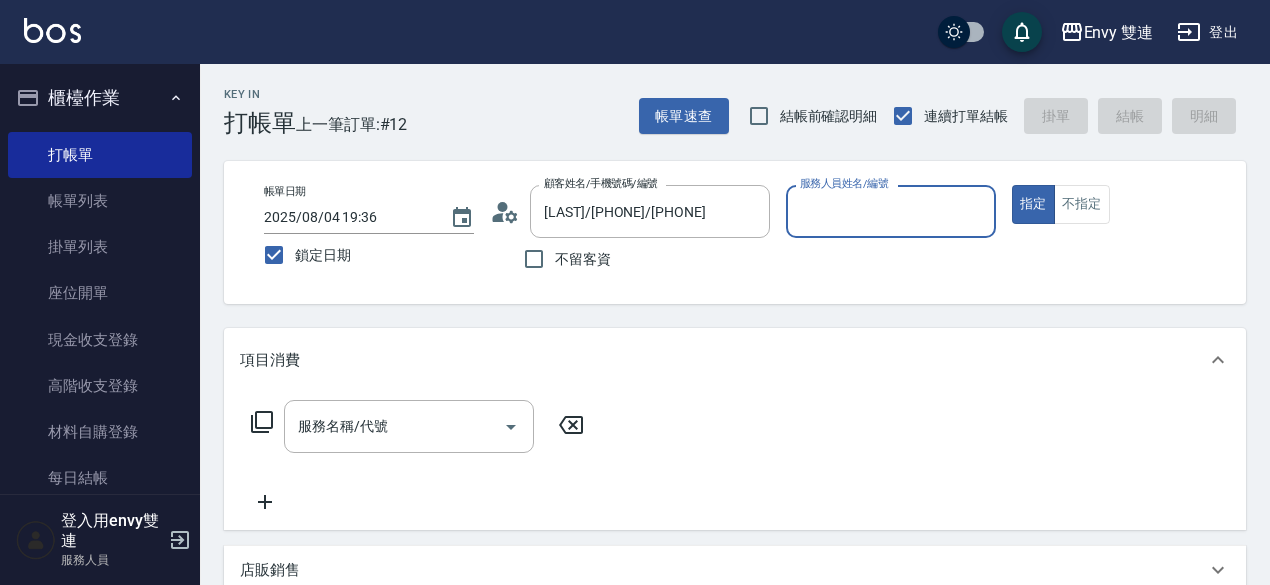type on "Zoe-9" 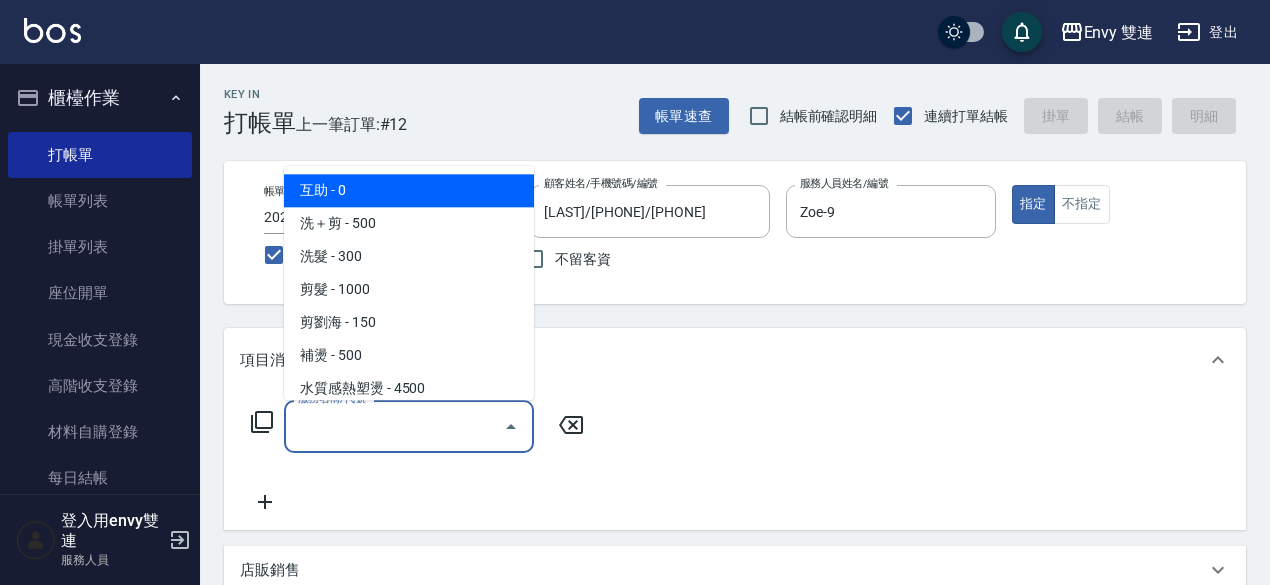 click on "服務名稱/代號" at bounding box center (394, 426) 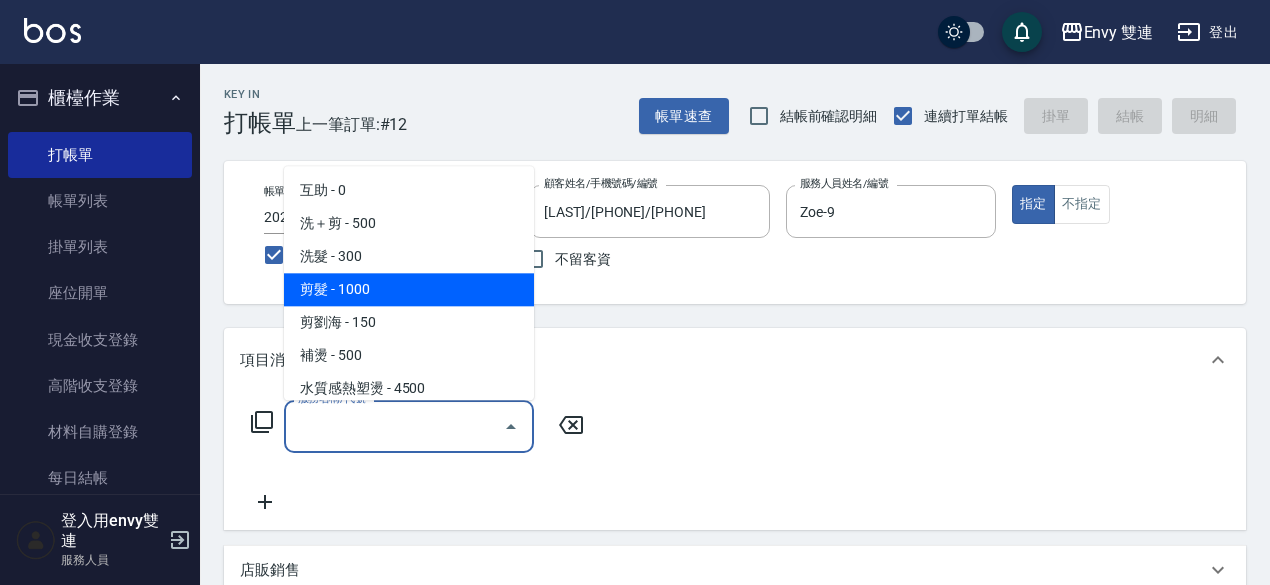 click on "剪髮 - 1000" at bounding box center (409, 289) 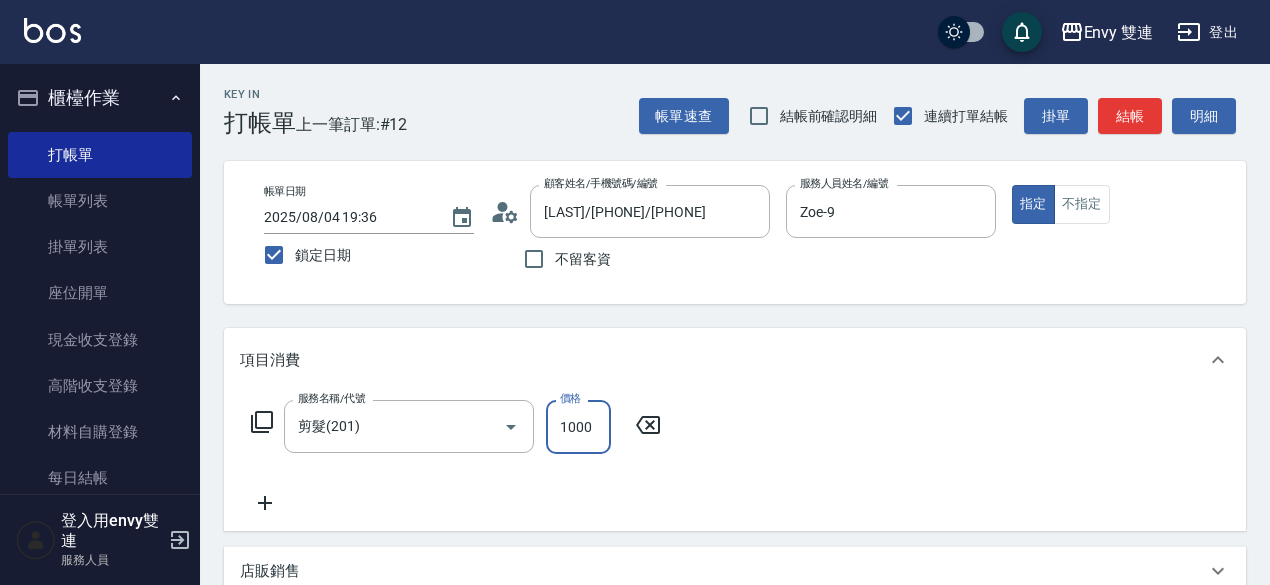 click on "1000" at bounding box center (578, 427) 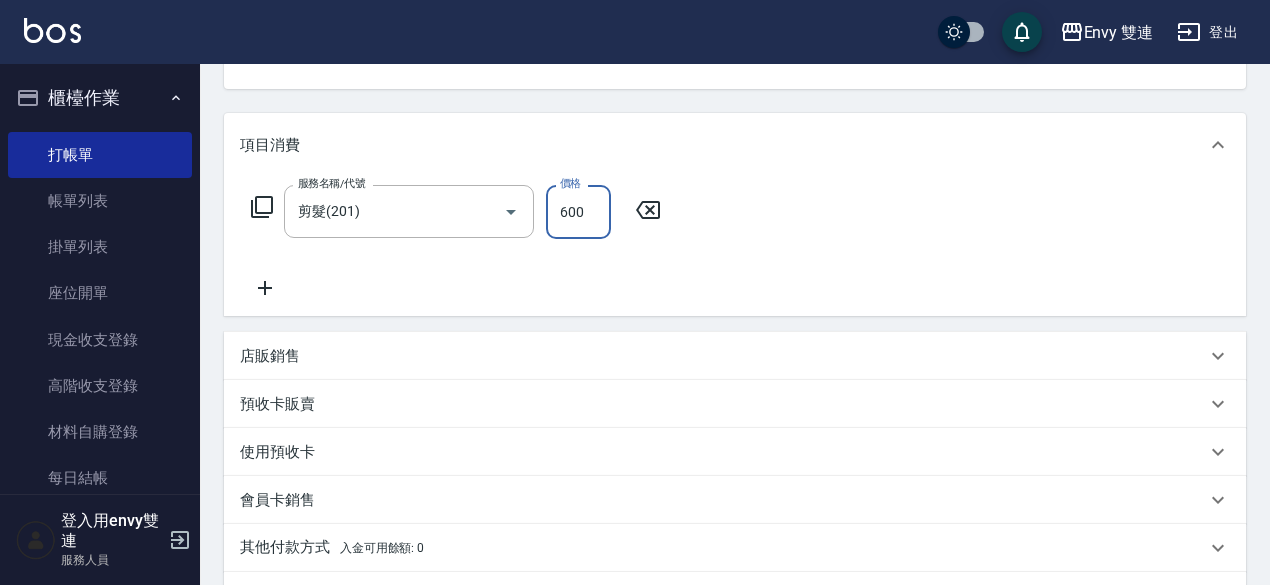 scroll, scrollTop: 220, scrollLeft: 0, axis: vertical 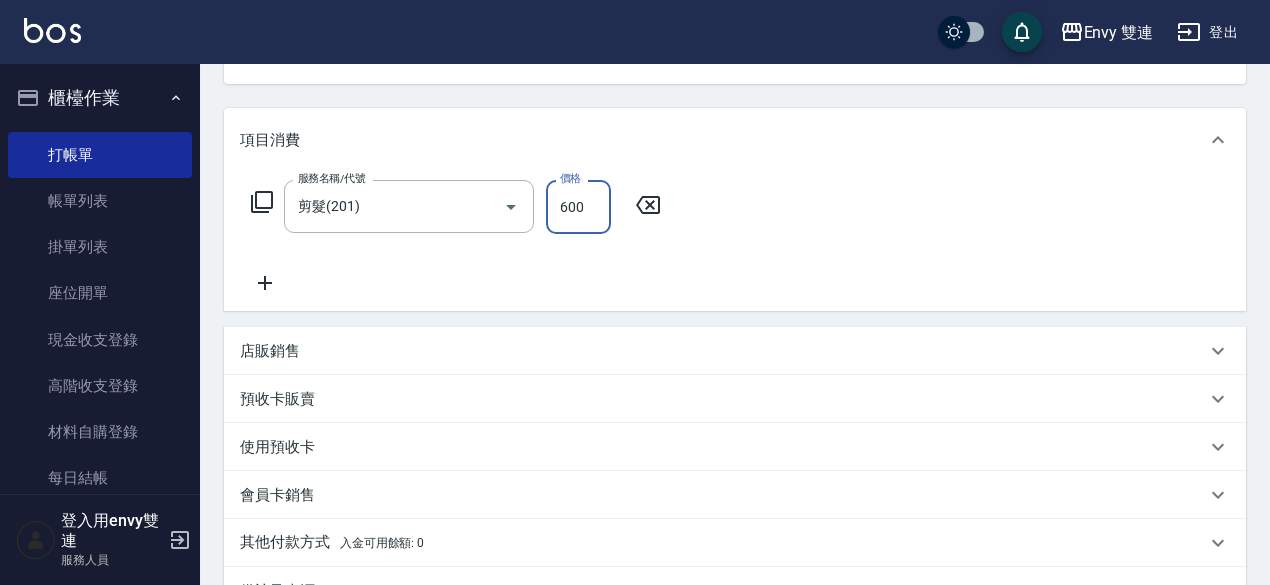 type on "600" 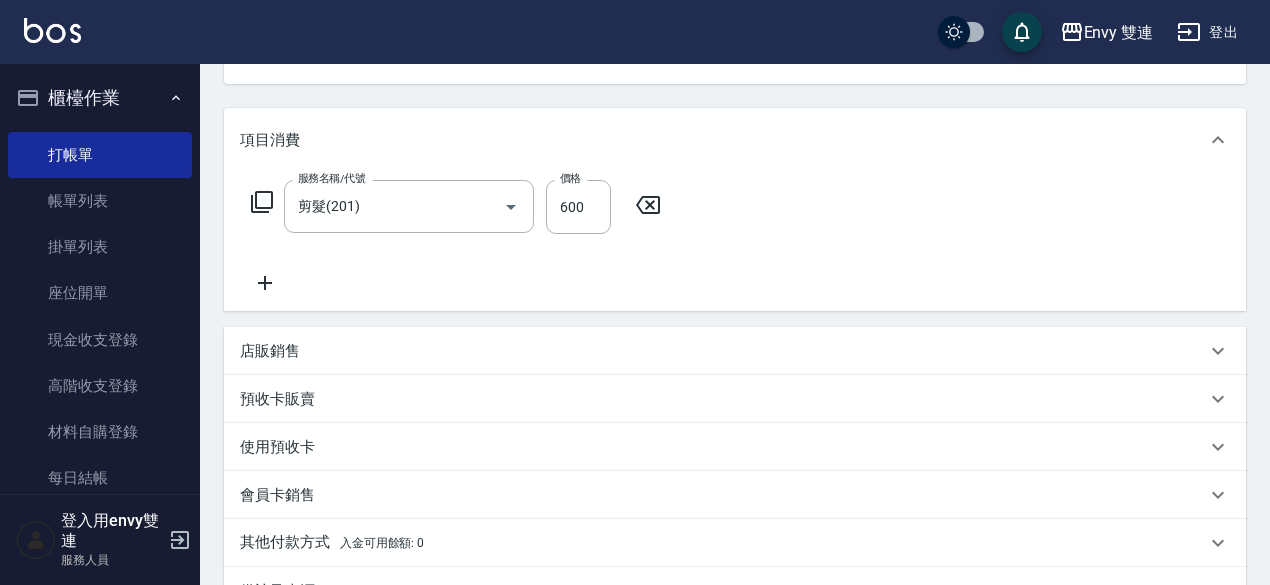 click 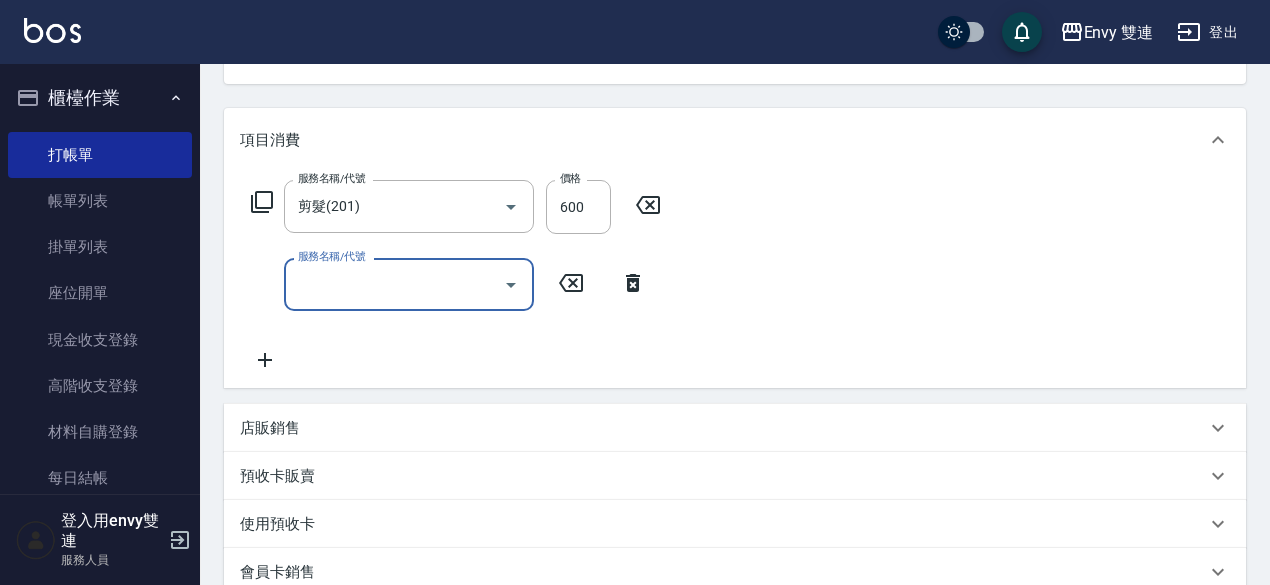 click on "服務名稱/代號" at bounding box center [409, 284] 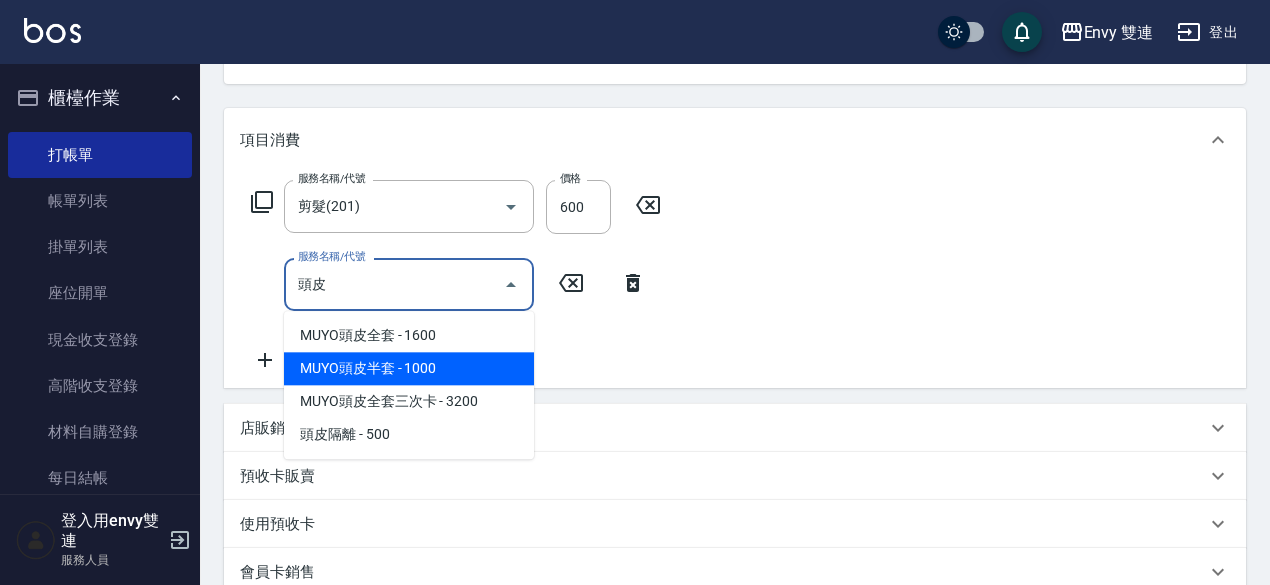 type on "MUYO頭皮半套(602)" 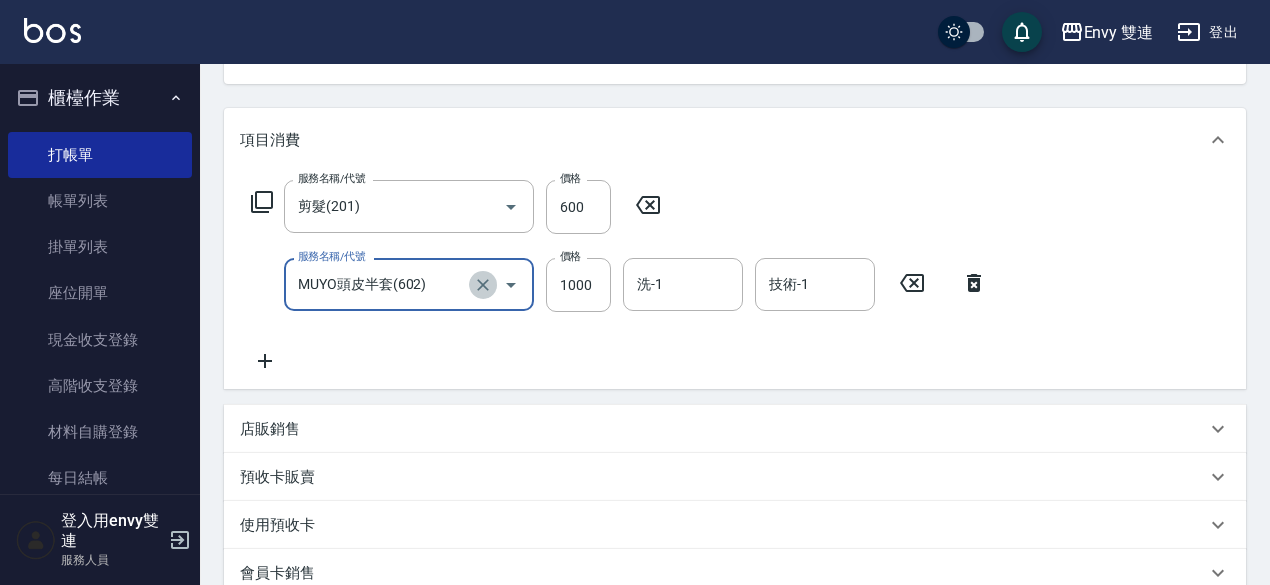 click 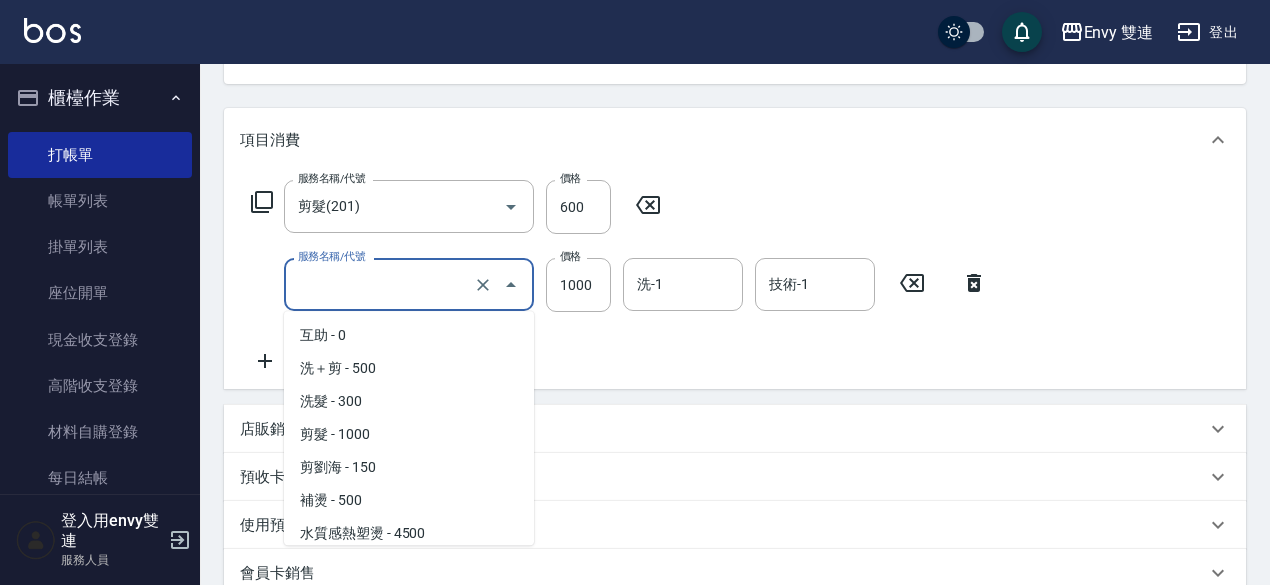 click on "服務名稱/代號" at bounding box center [381, 284] 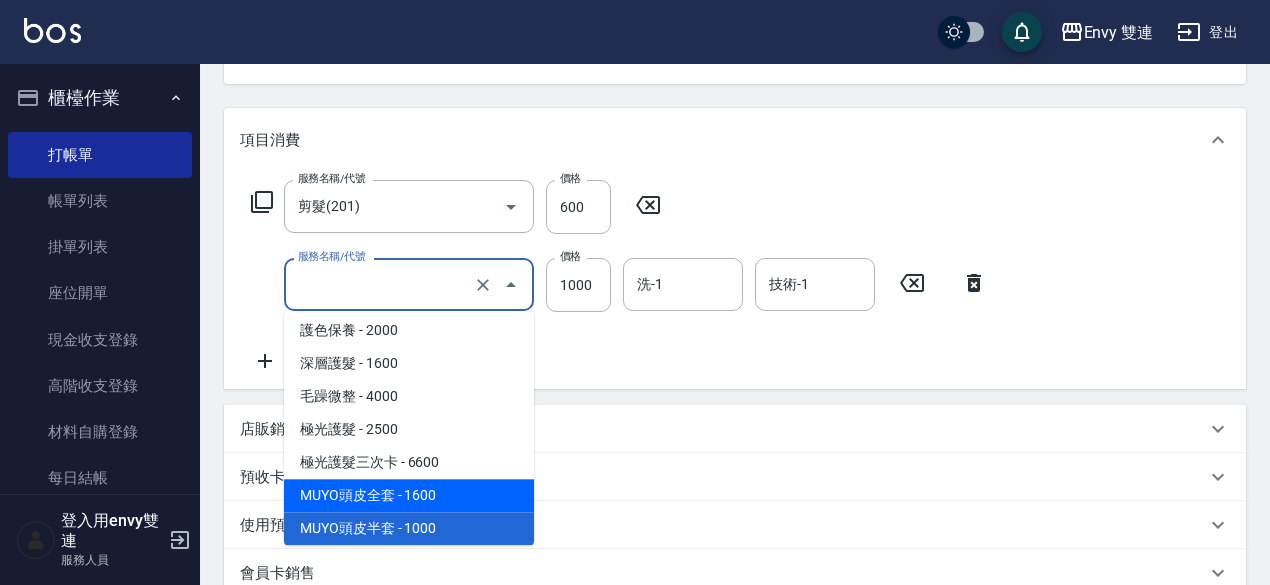click on "MUYO頭皮全套 - 1600" at bounding box center (409, 495) 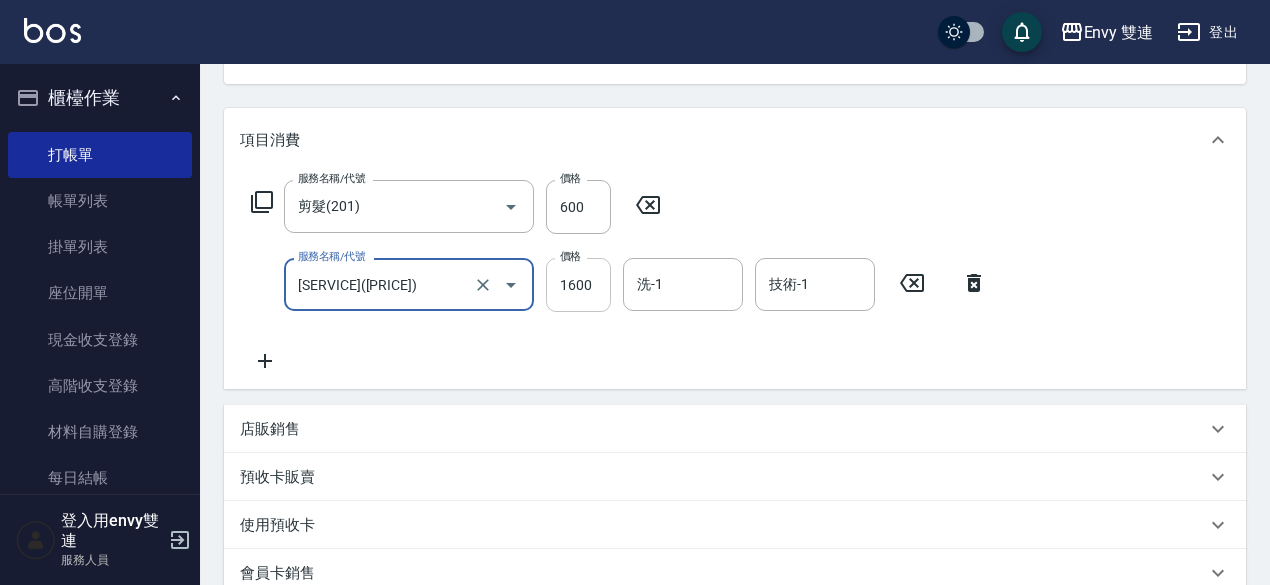 type on "[SERVICE]([PRICE])" 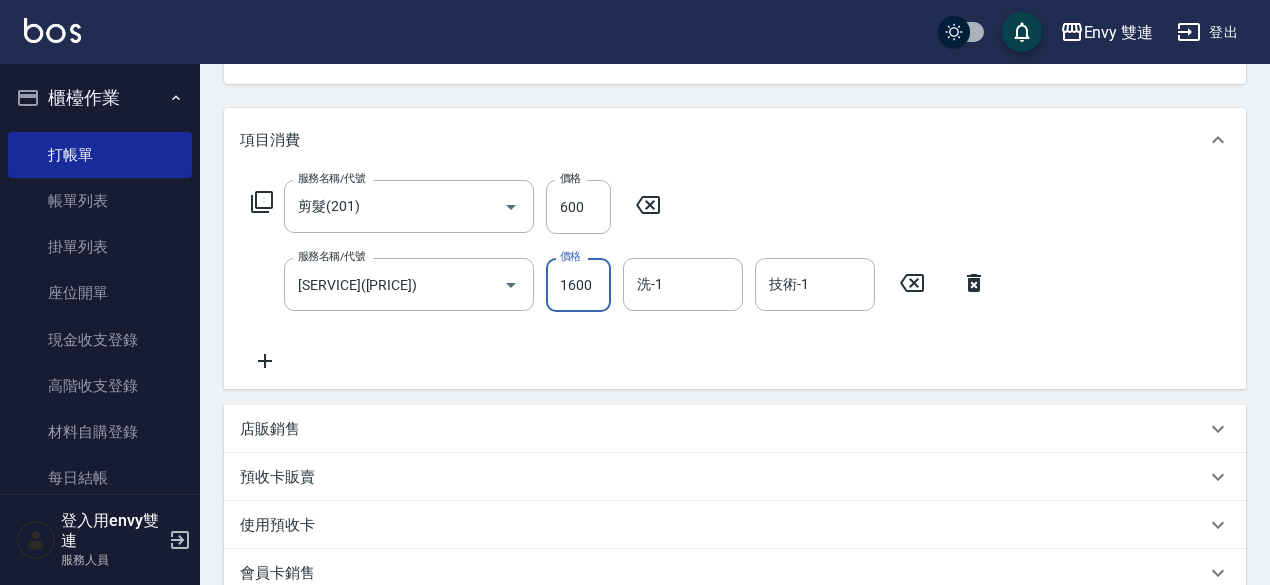 click on "1600" at bounding box center (578, 285) 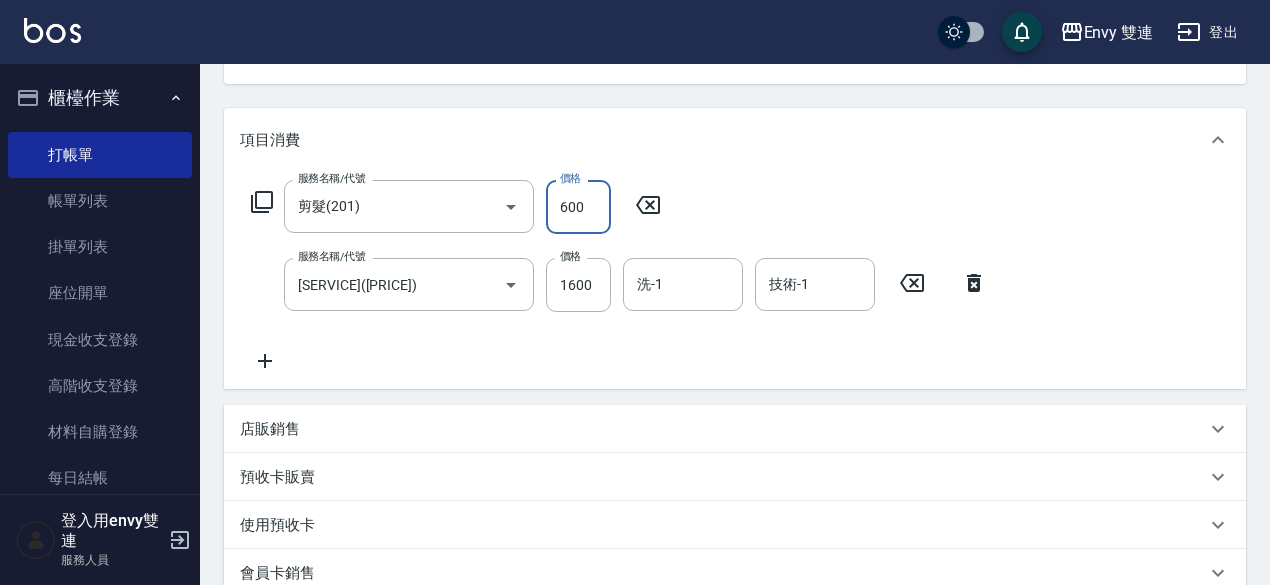 click on "600" at bounding box center (578, 207) 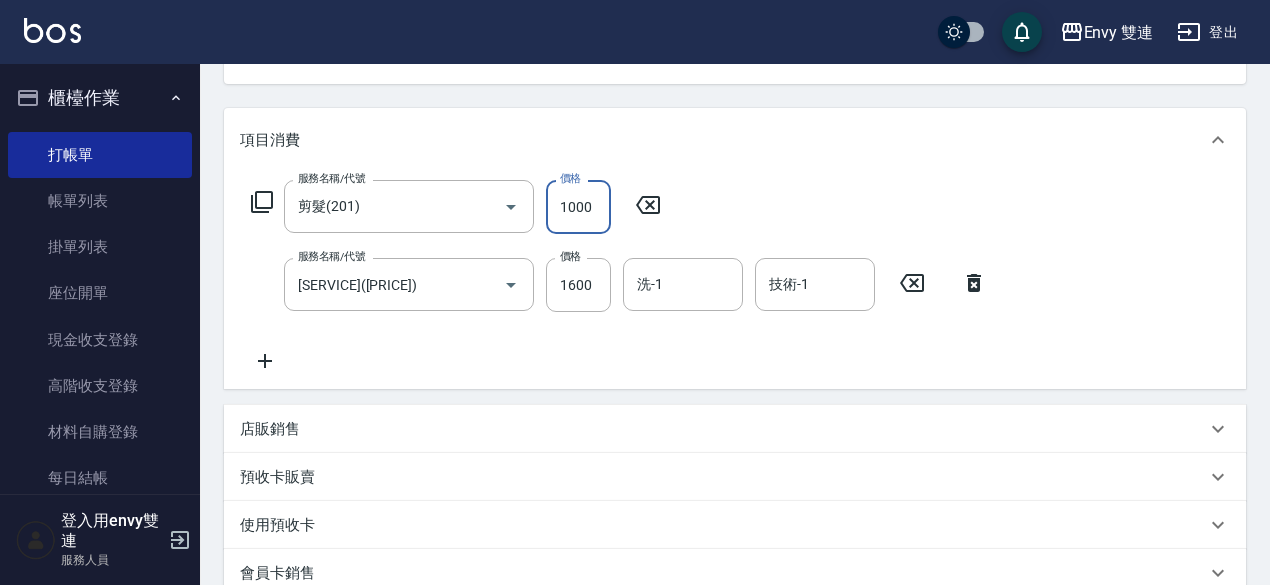 scroll, scrollTop: 552, scrollLeft: 0, axis: vertical 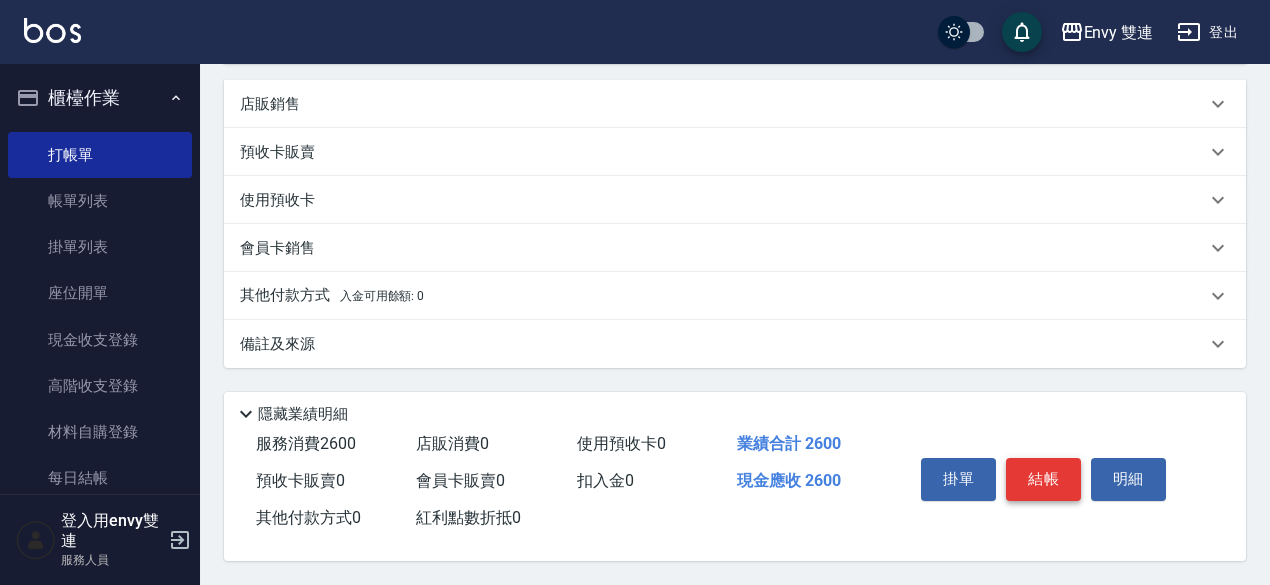 type on "1000" 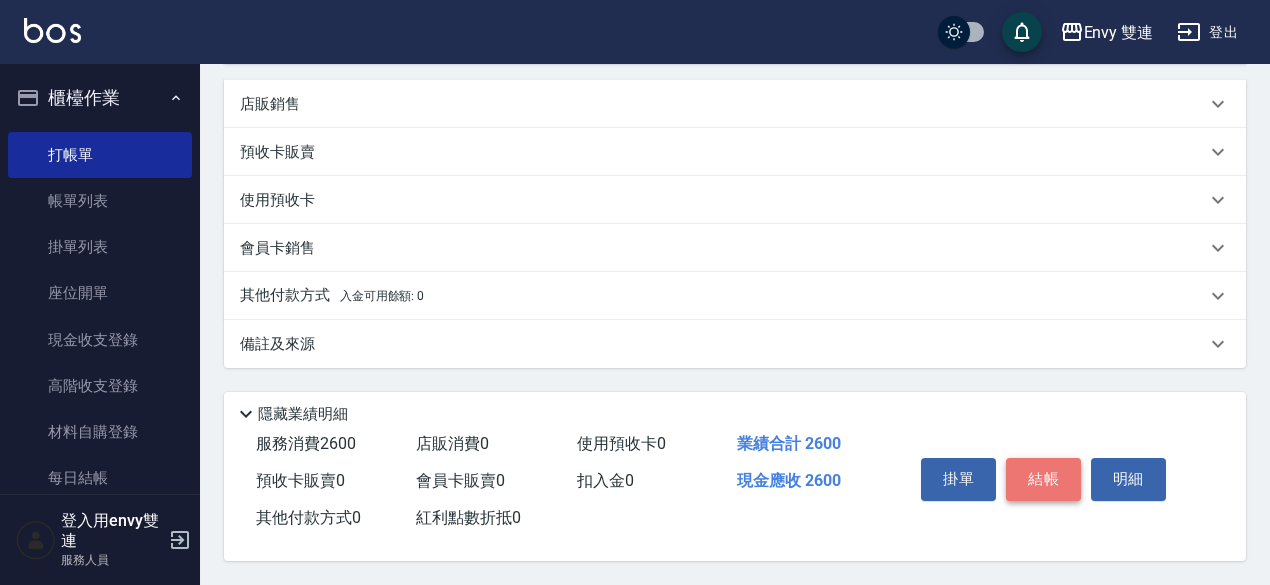 click on "結帳" at bounding box center (1043, 479) 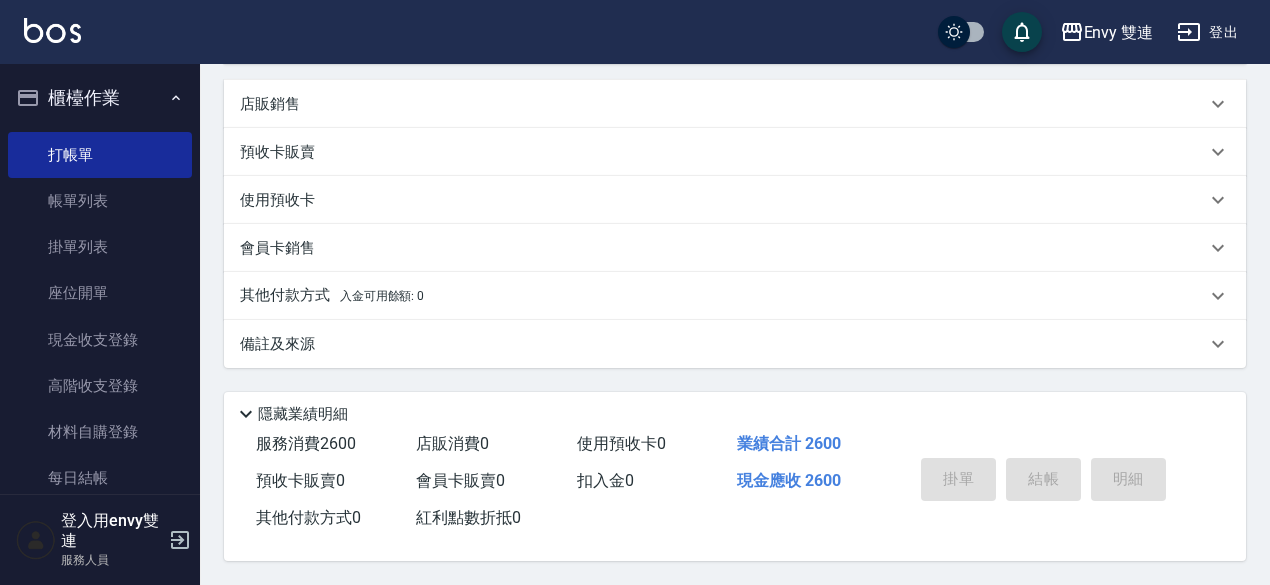type 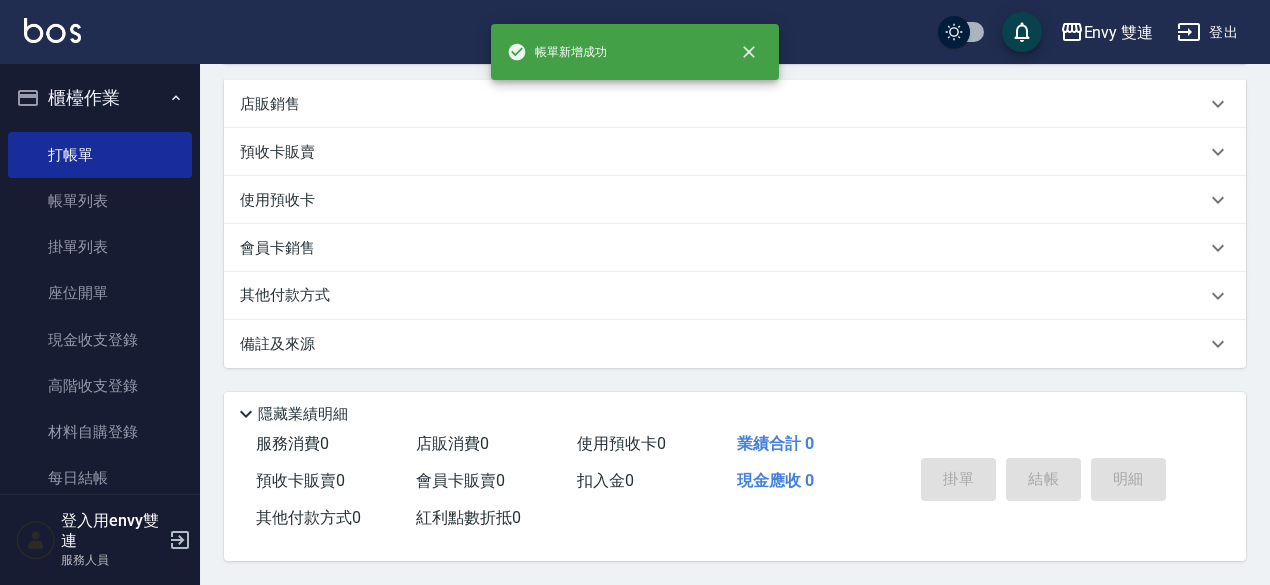 scroll, scrollTop: 0, scrollLeft: 0, axis: both 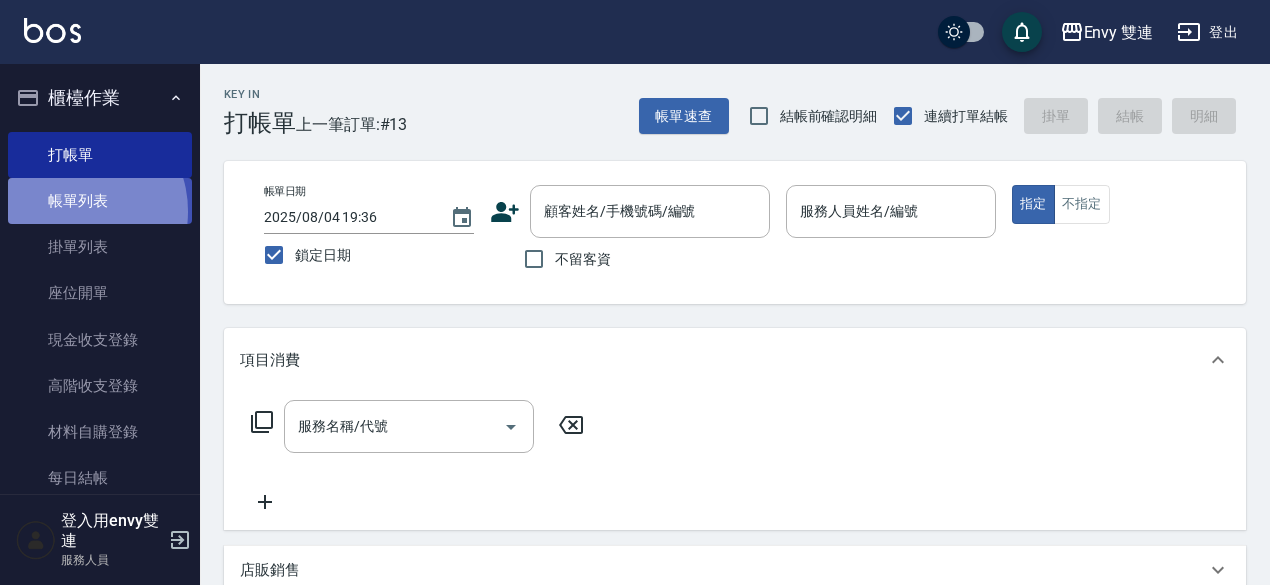 click on "帳單列表" at bounding box center [100, 201] 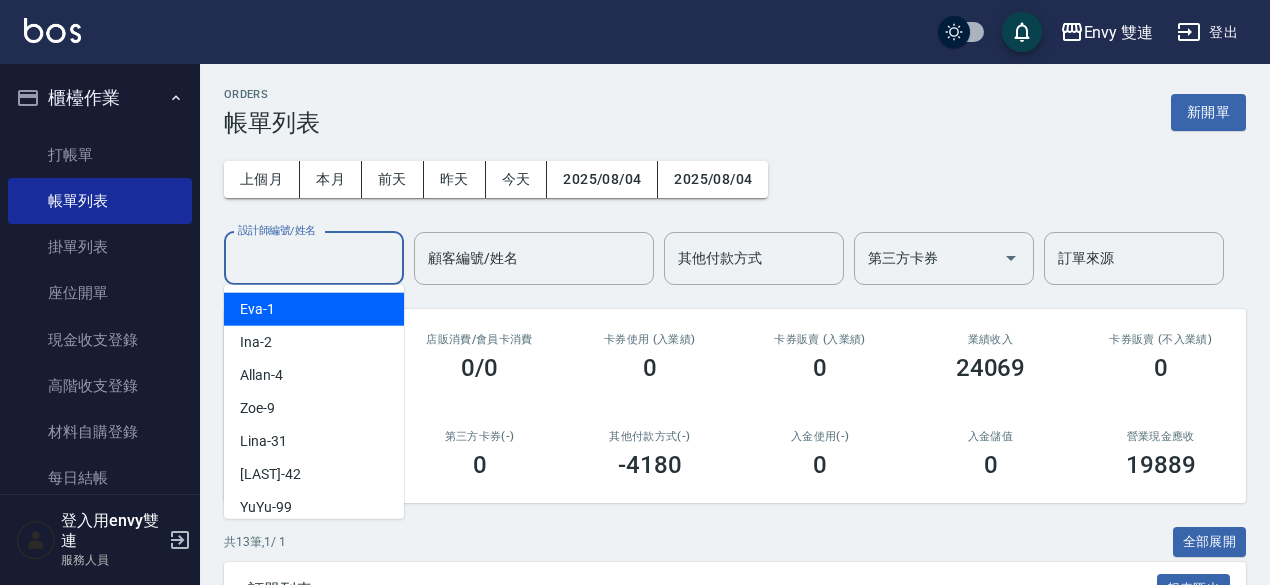 click on "設計師編號/姓名" at bounding box center [314, 258] 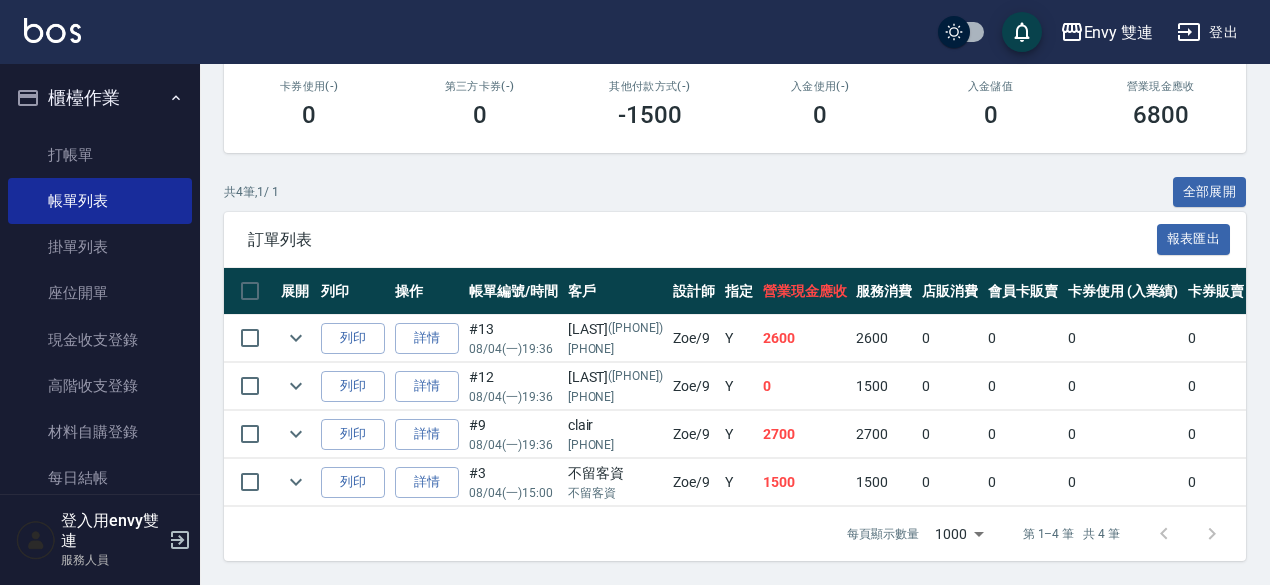 scroll, scrollTop: 362, scrollLeft: 0, axis: vertical 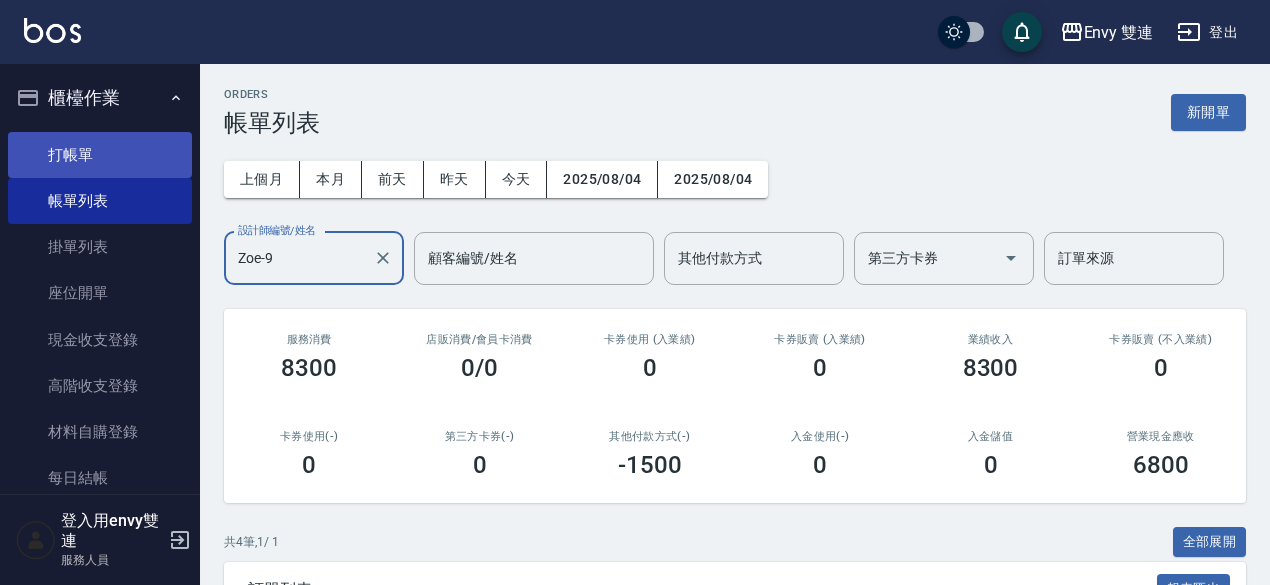 type on "Zoe-9" 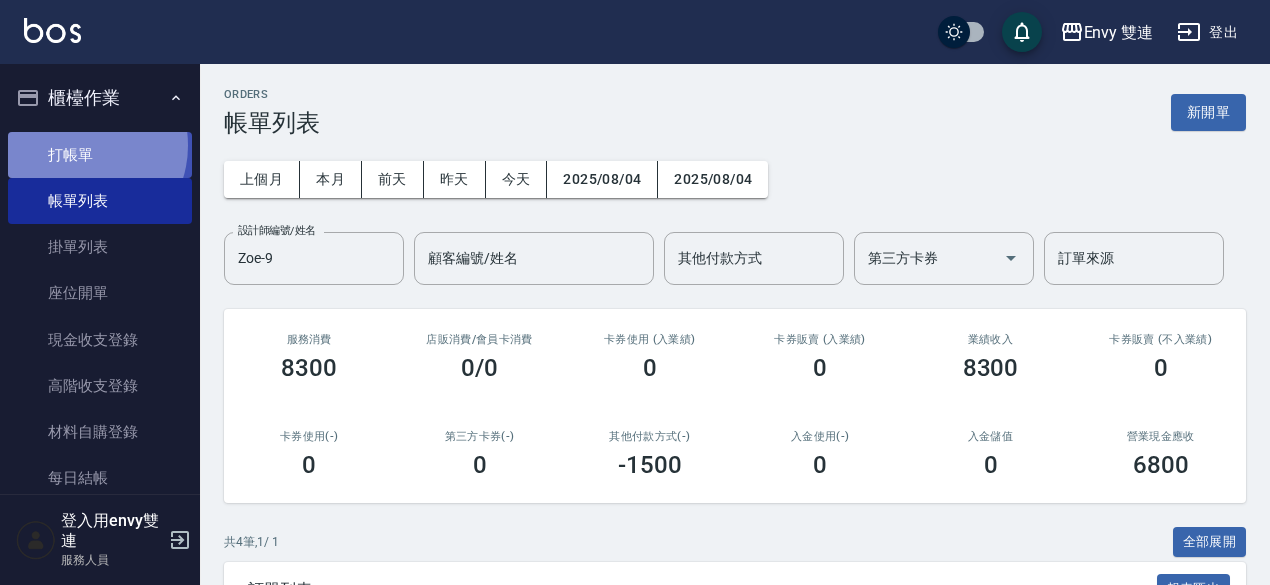click on "打帳單" at bounding box center (100, 155) 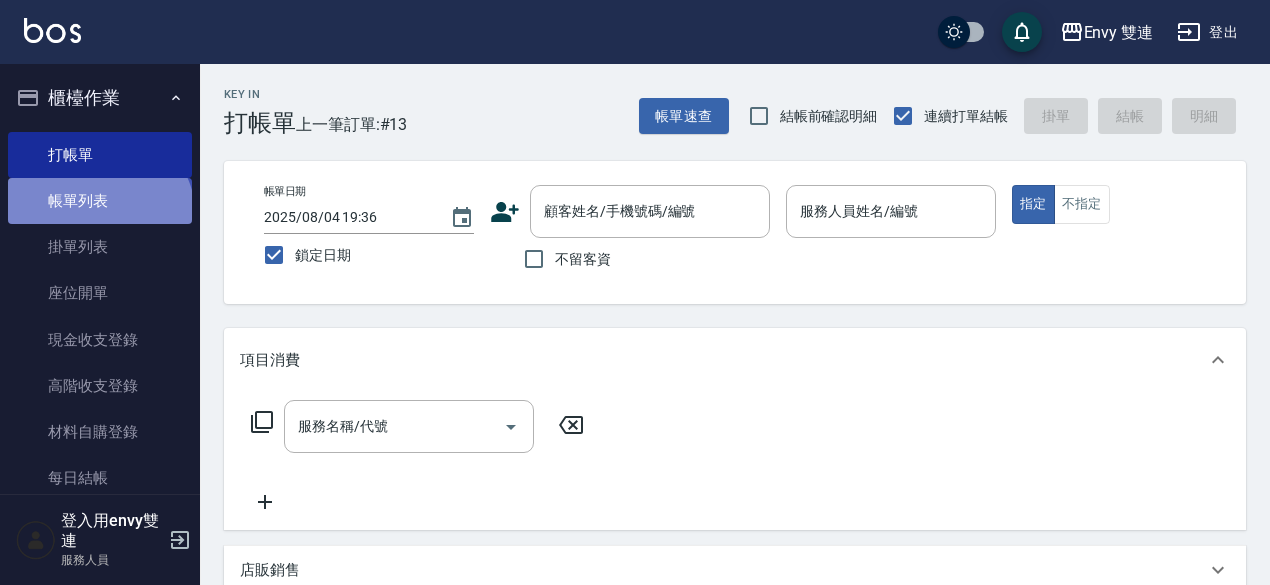 click on "帳單列表" at bounding box center [100, 201] 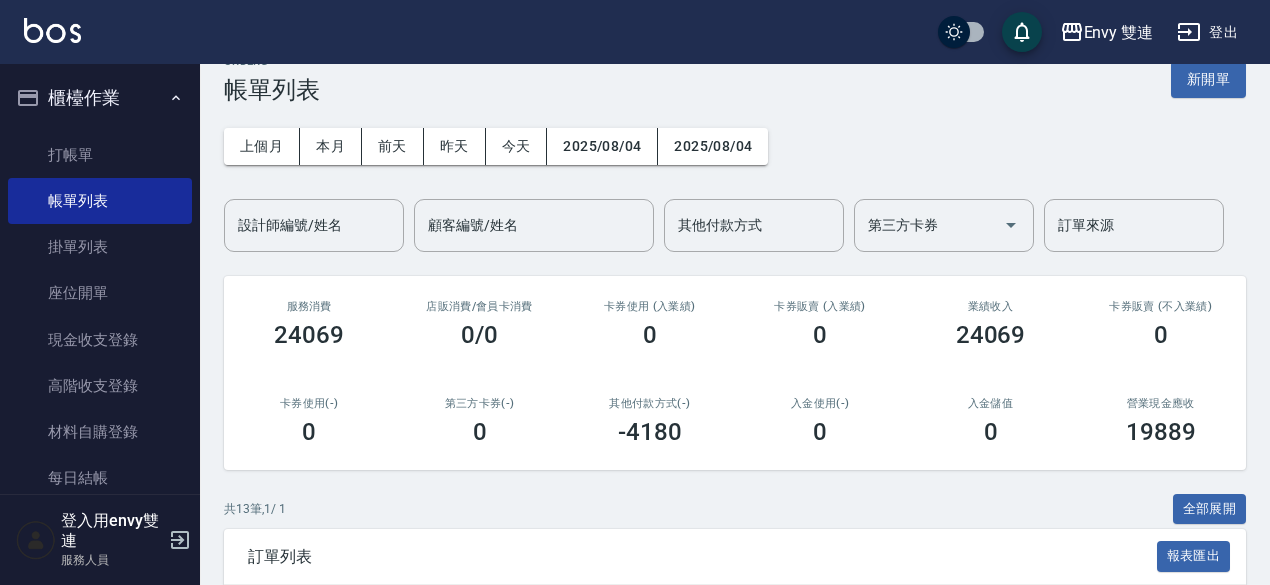 scroll, scrollTop: 0, scrollLeft: 0, axis: both 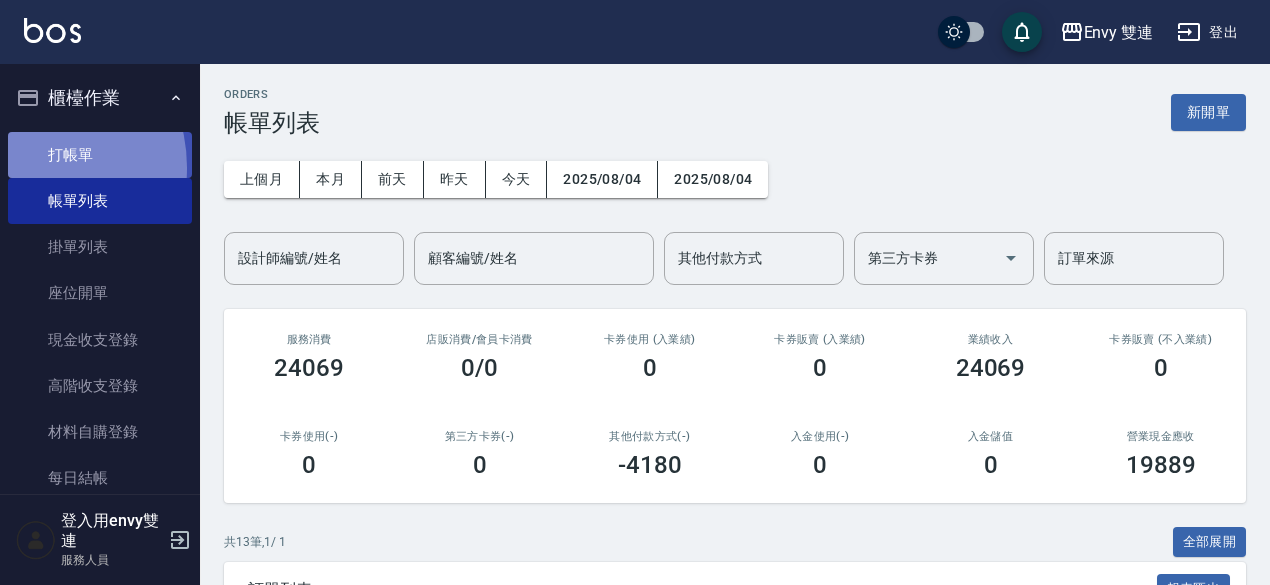 click on "打帳單" at bounding box center (100, 155) 